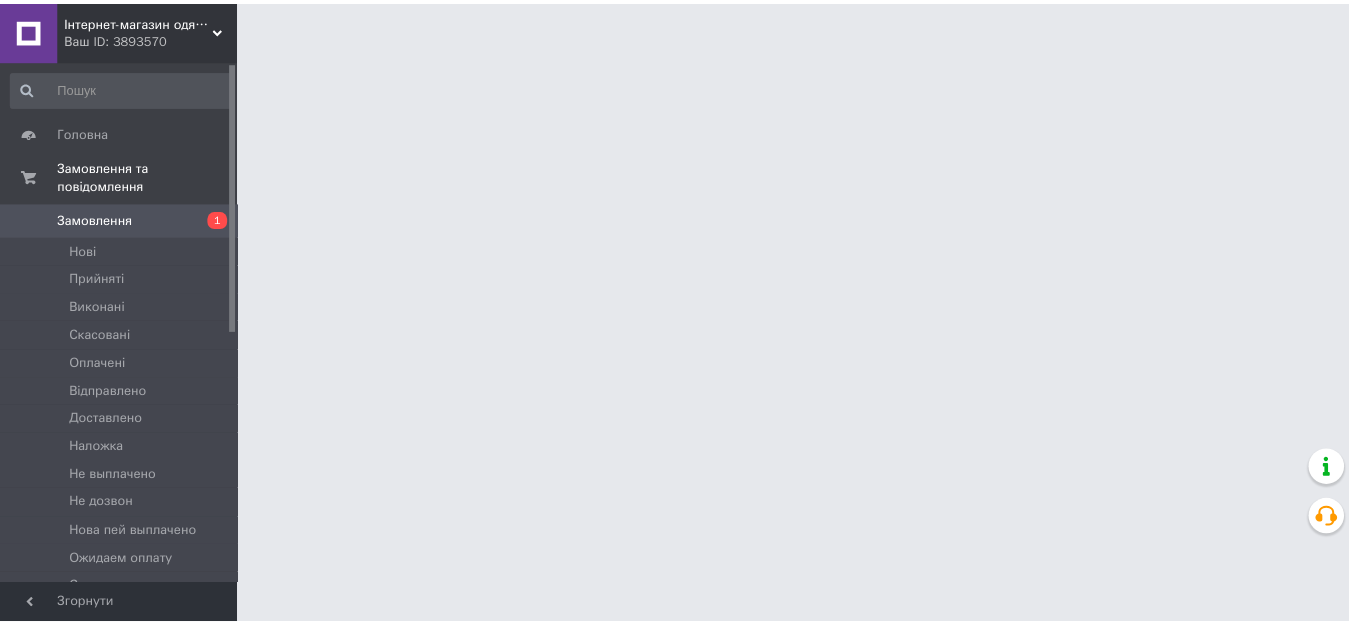 scroll, scrollTop: 0, scrollLeft: 0, axis: both 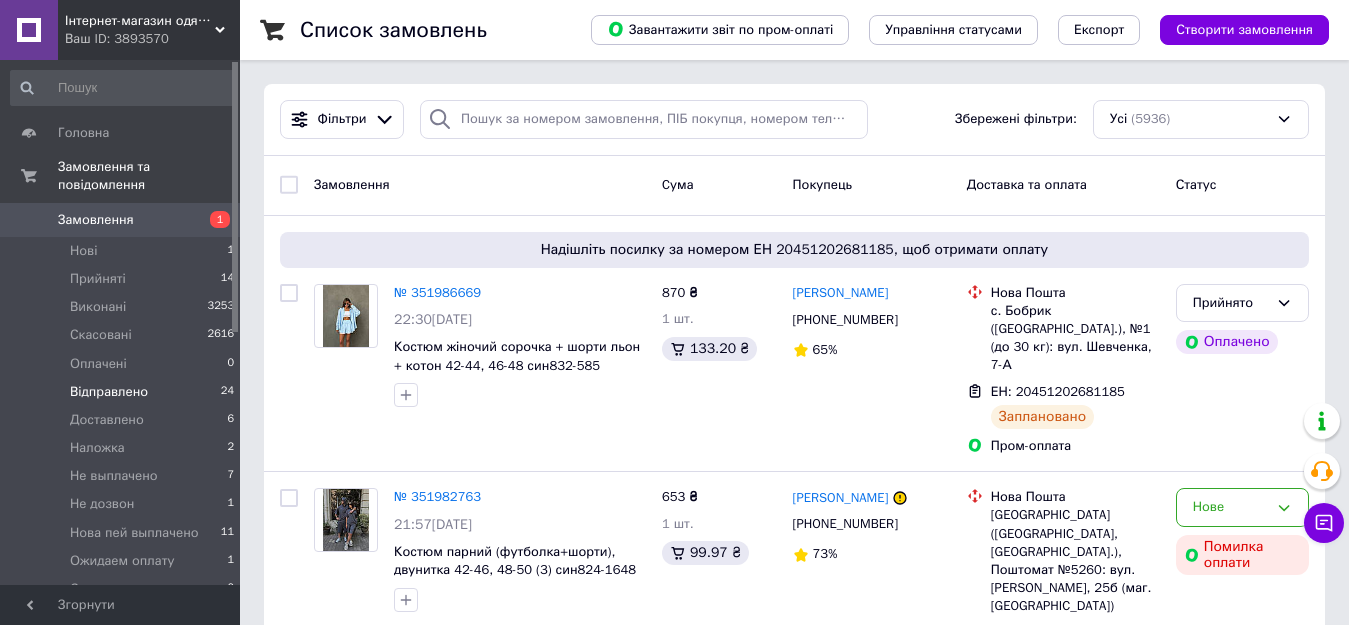 click on "Відправлено" at bounding box center [109, 392] 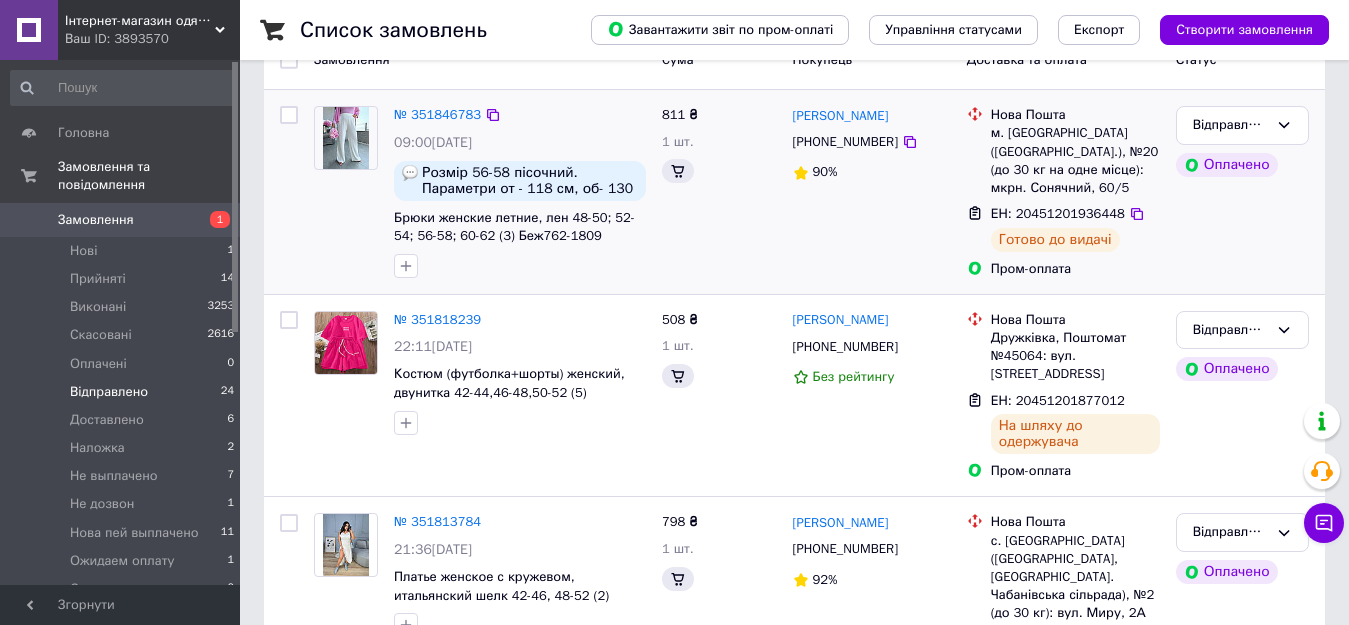scroll, scrollTop: 200, scrollLeft: 0, axis: vertical 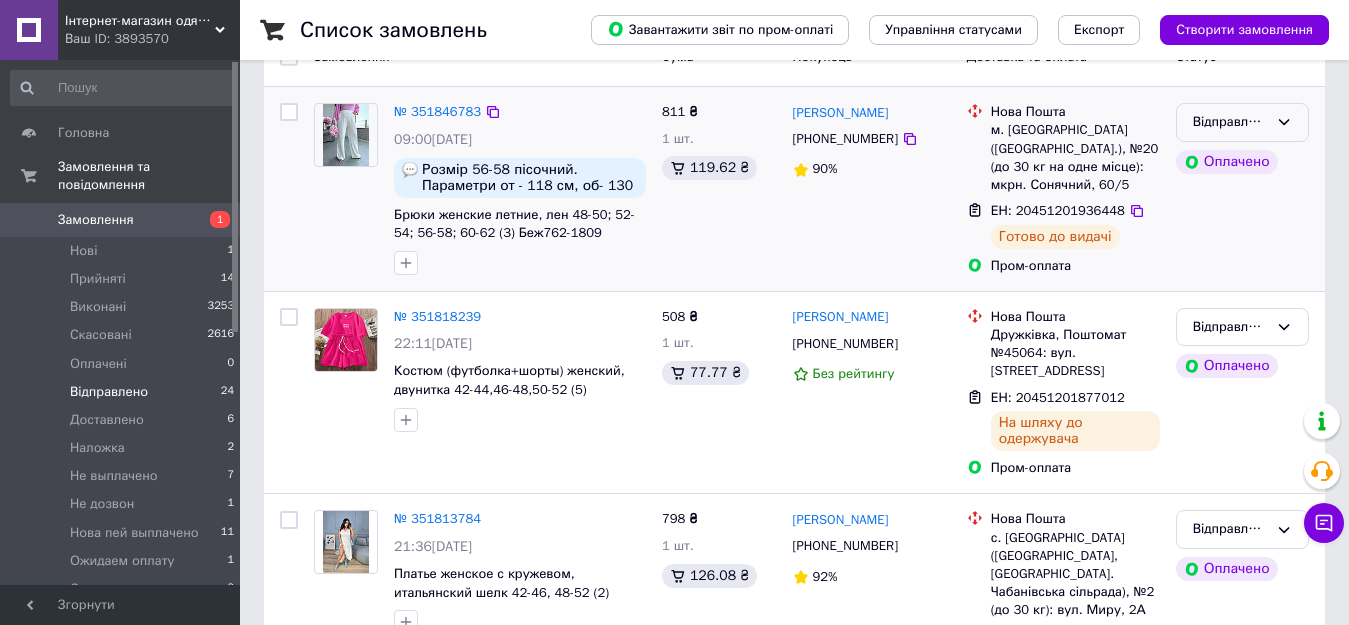click on "Відправлено" at bounding box center [1230, 122] 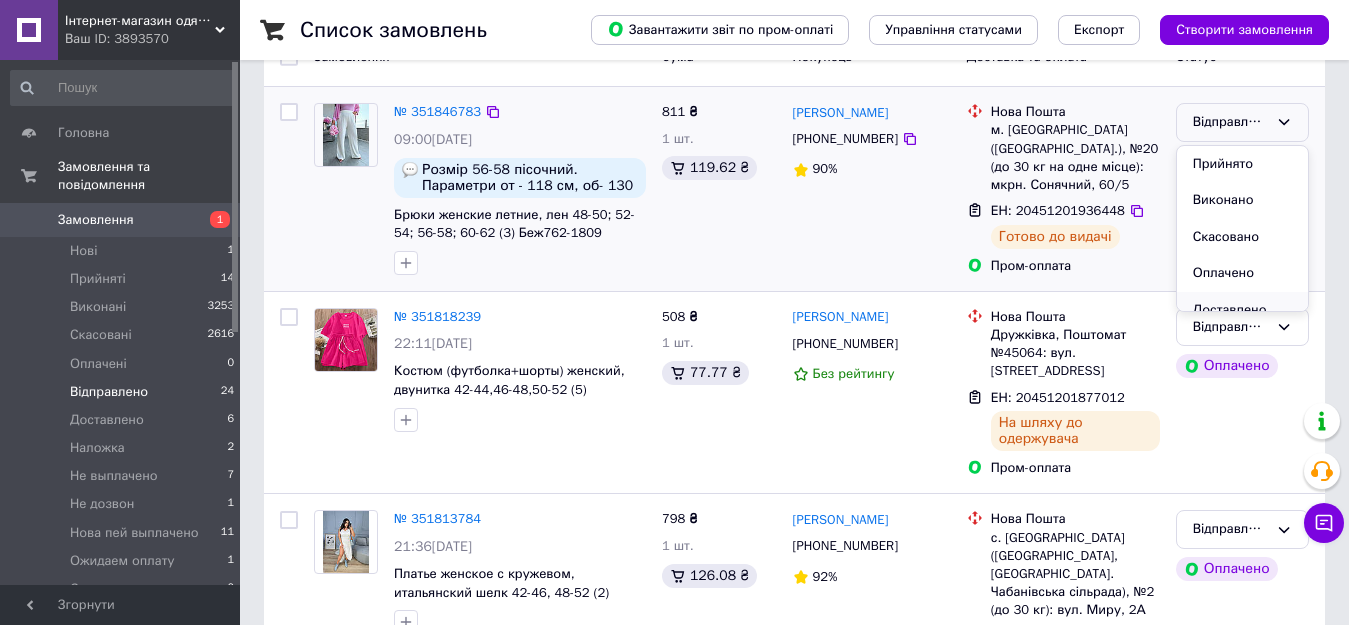 click on "Доставлено" at bounding box center (1242, 310) 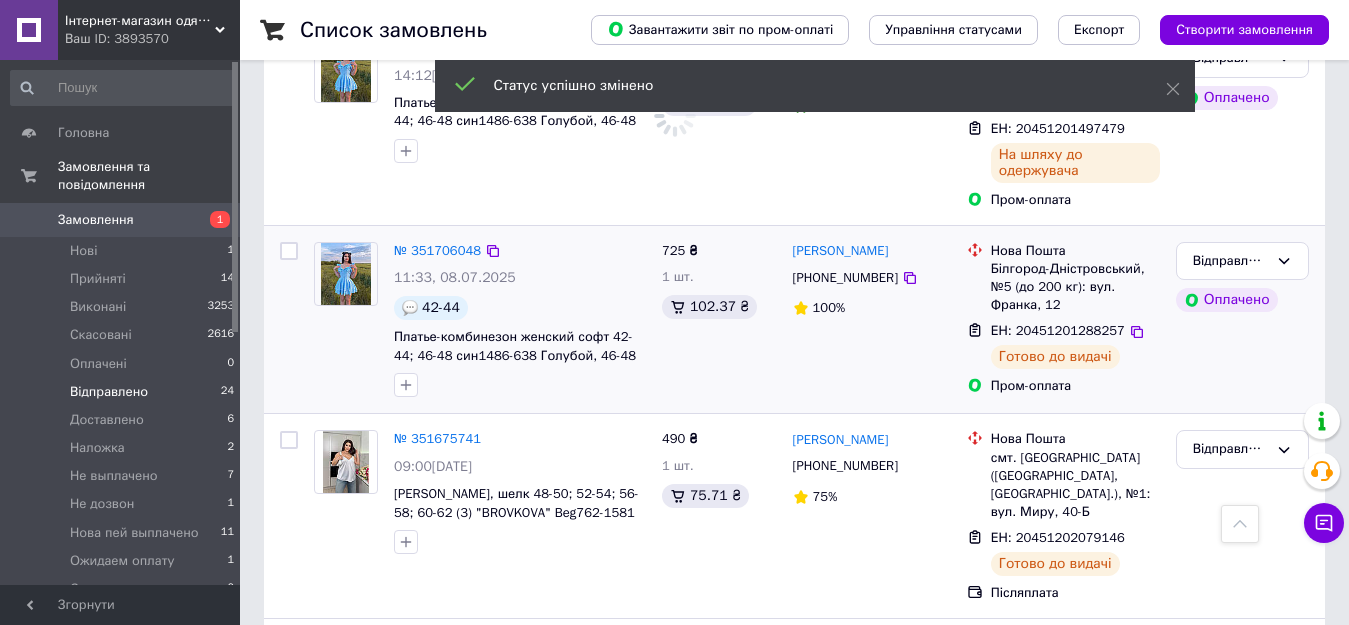 scroll, scrollTop: 1600, scrollLeft: 0, axis: vertical 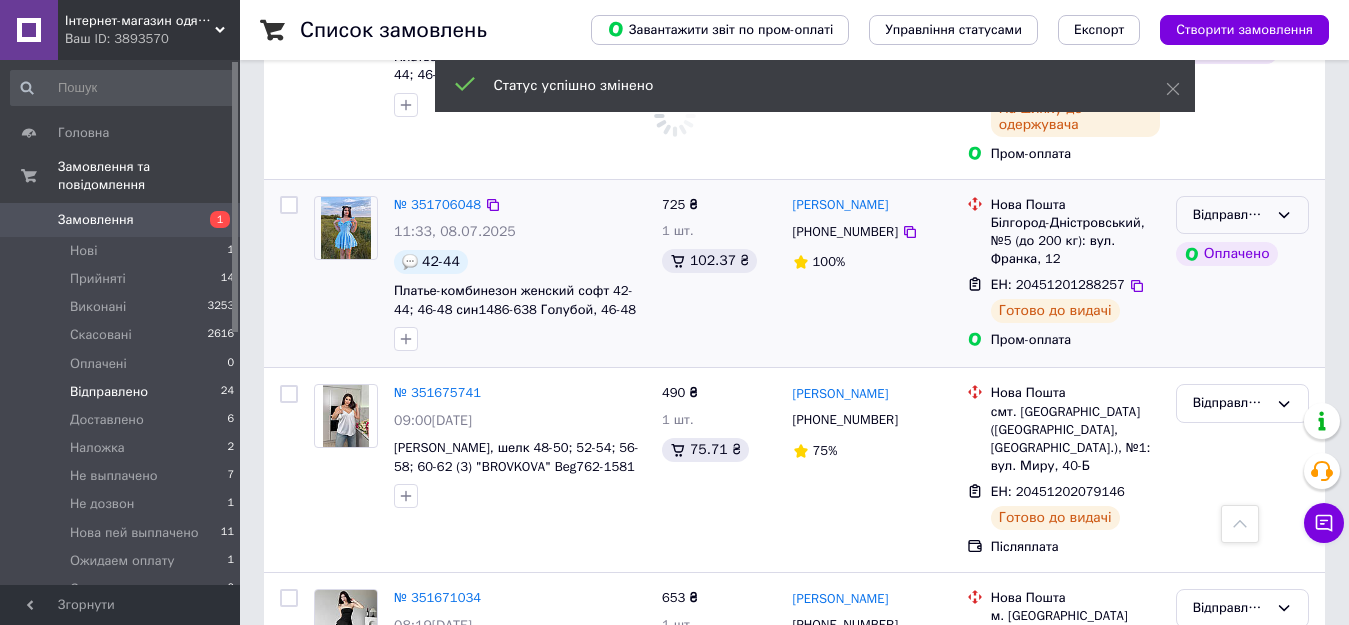 click on "Відправлено" at bounding box center (1230, 215) 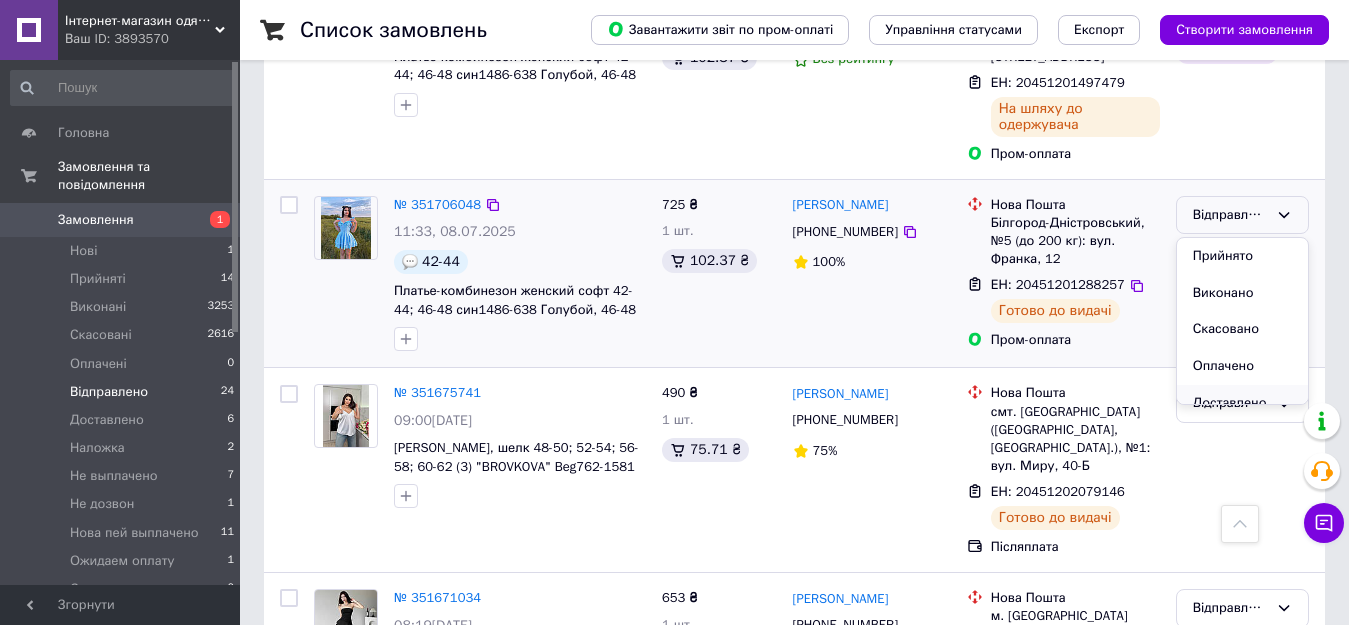 click on "Доставлено" at bounding box center (1242, 403) 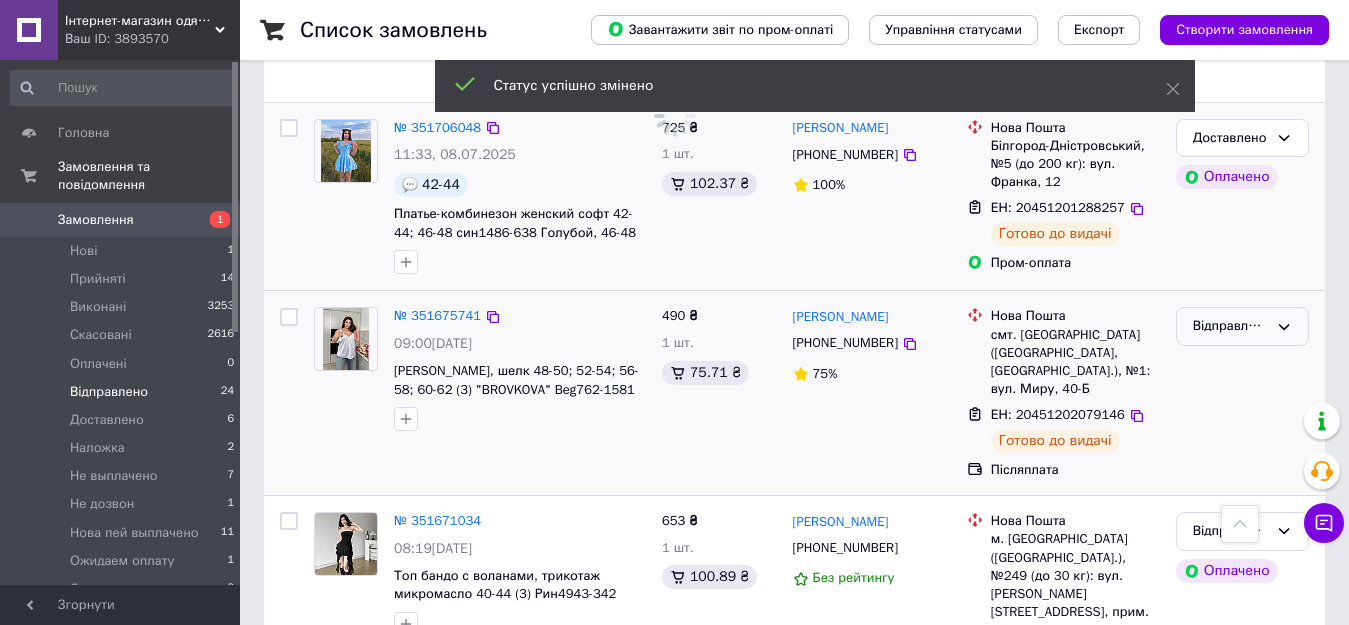 scroll, scrollTop: 1700, scrollLeft: 0, axis: vertical 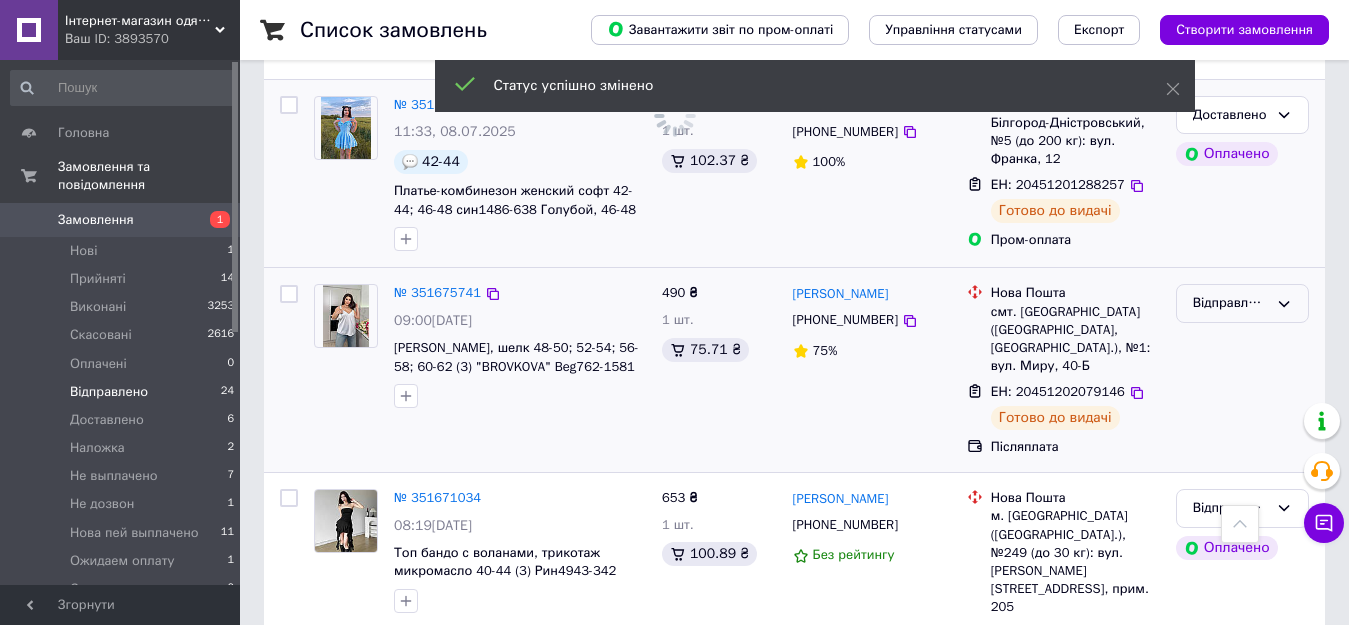 click on "Відправлено" at bounding box center [1230, 303] 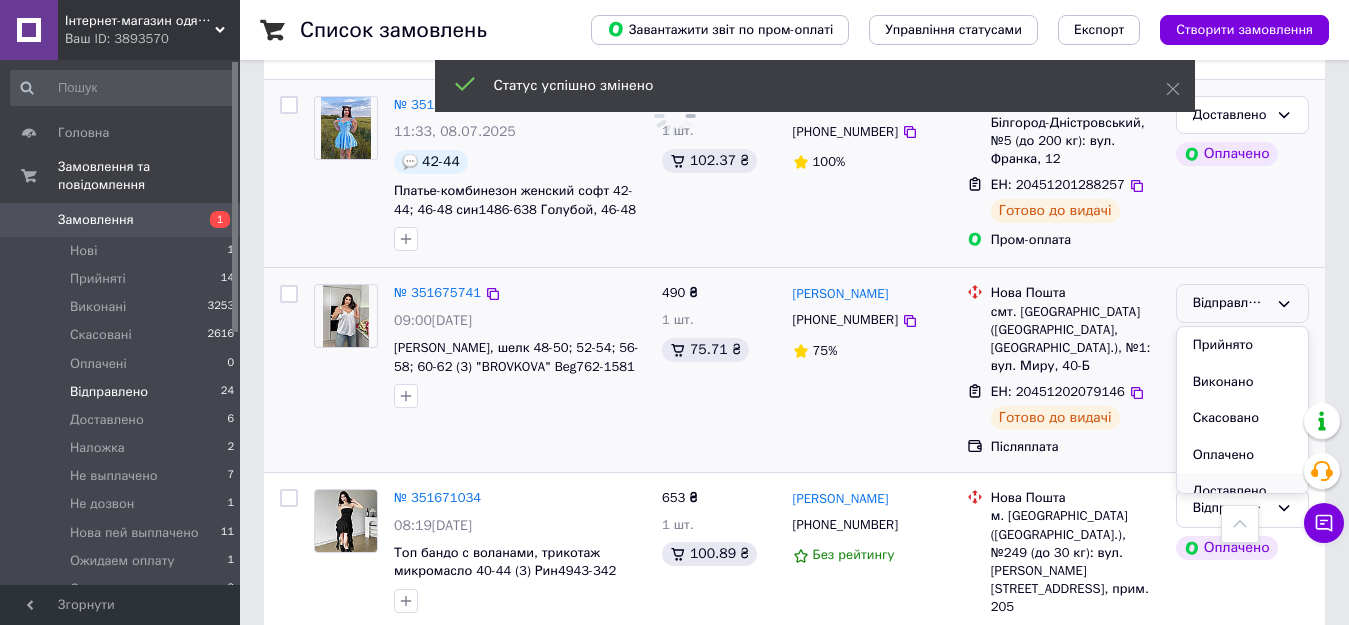 click on "Доставлено" at bounding box center [1242, 491] 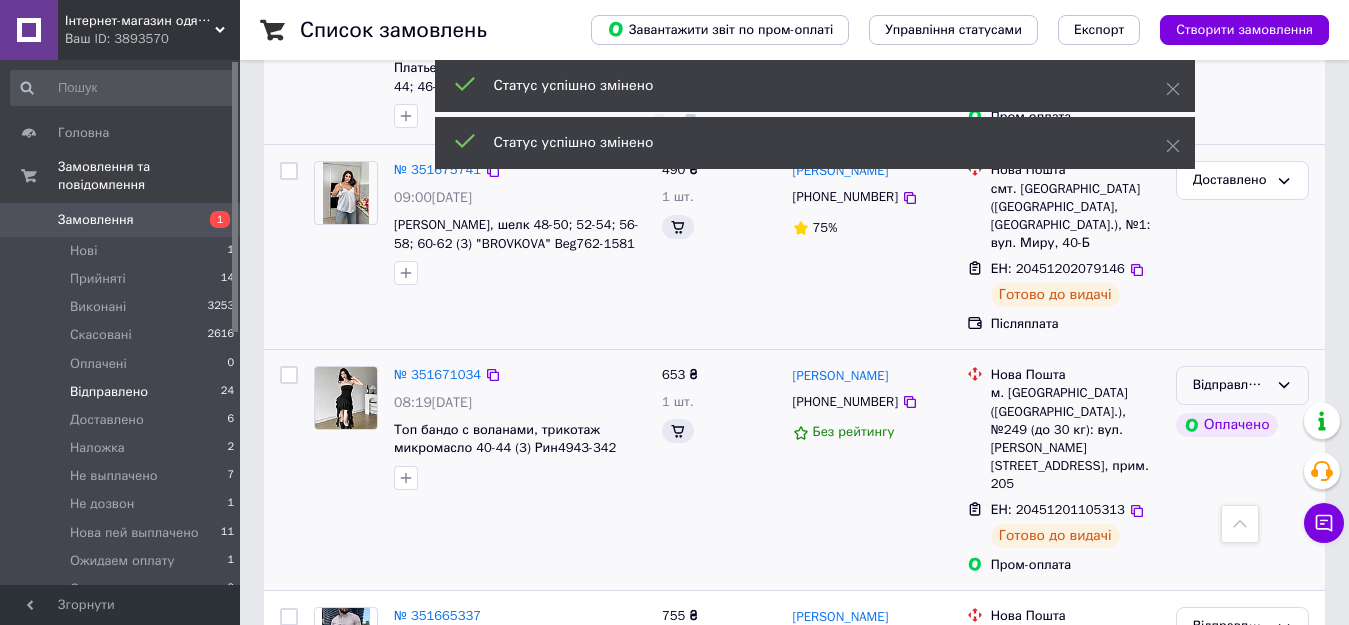 click on "Відправлено" at bounding box center (1230, 385) 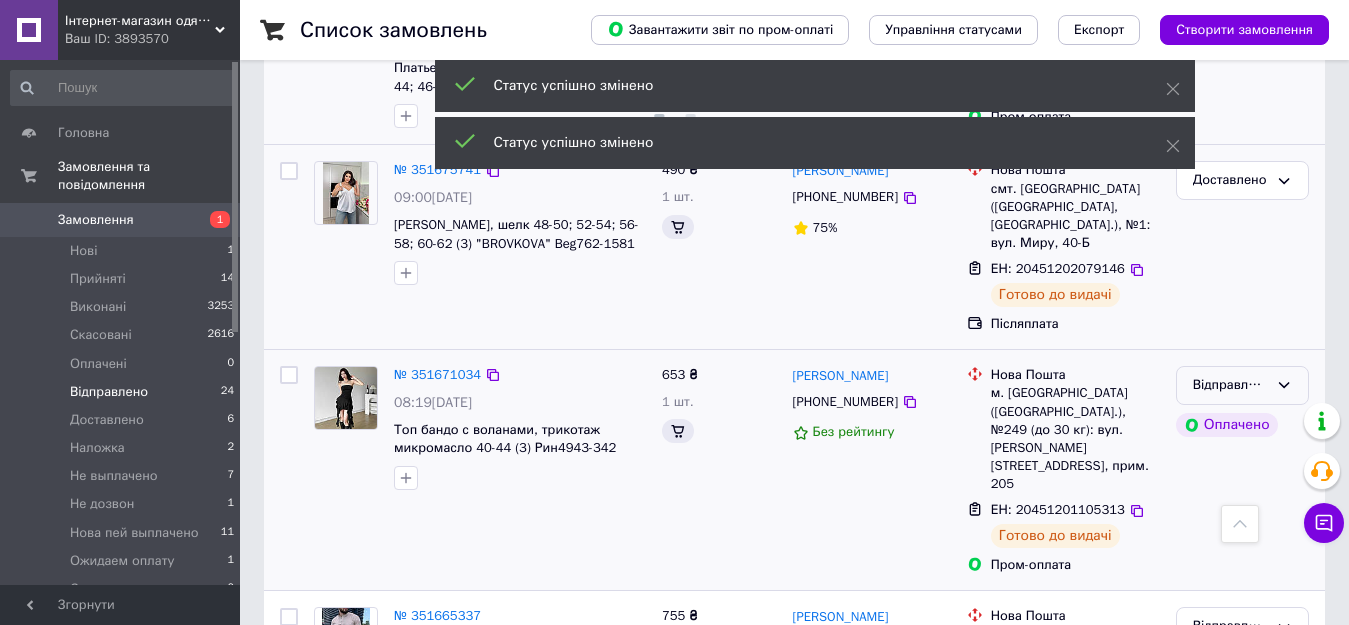scroll, scrollTop: 1900, scrollLeft: 0, axis: vertical 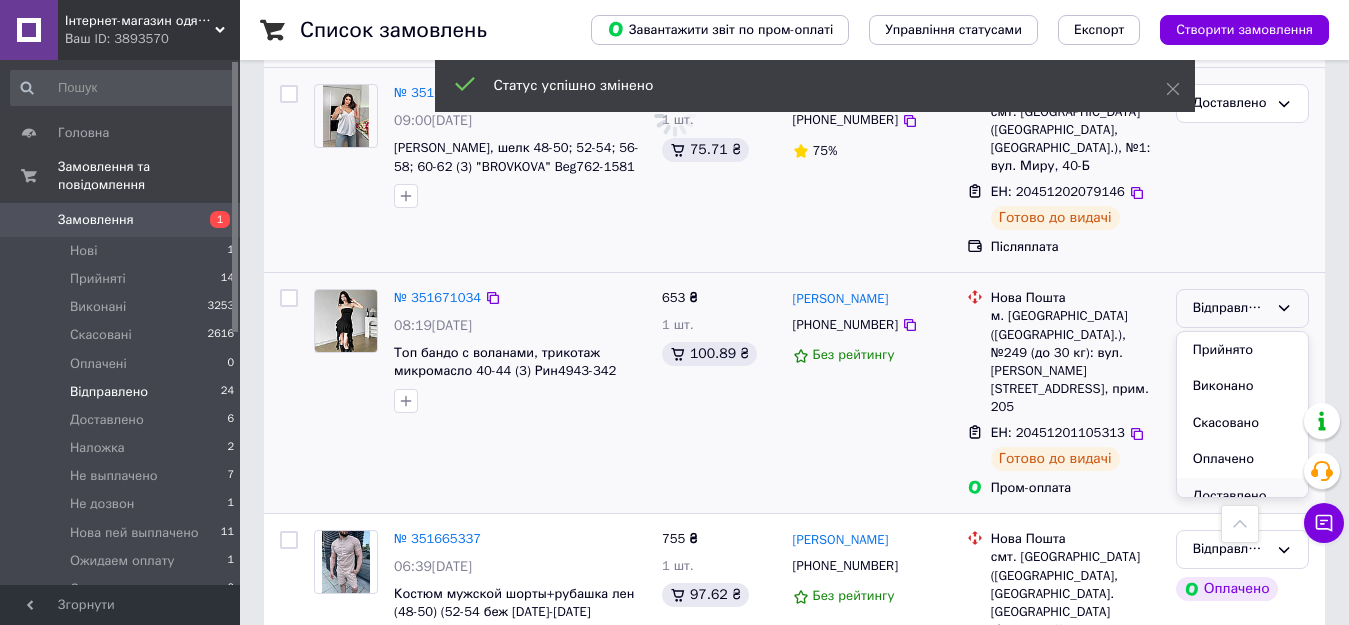 click on "Доставлено" at bounding box center [1242, 496] 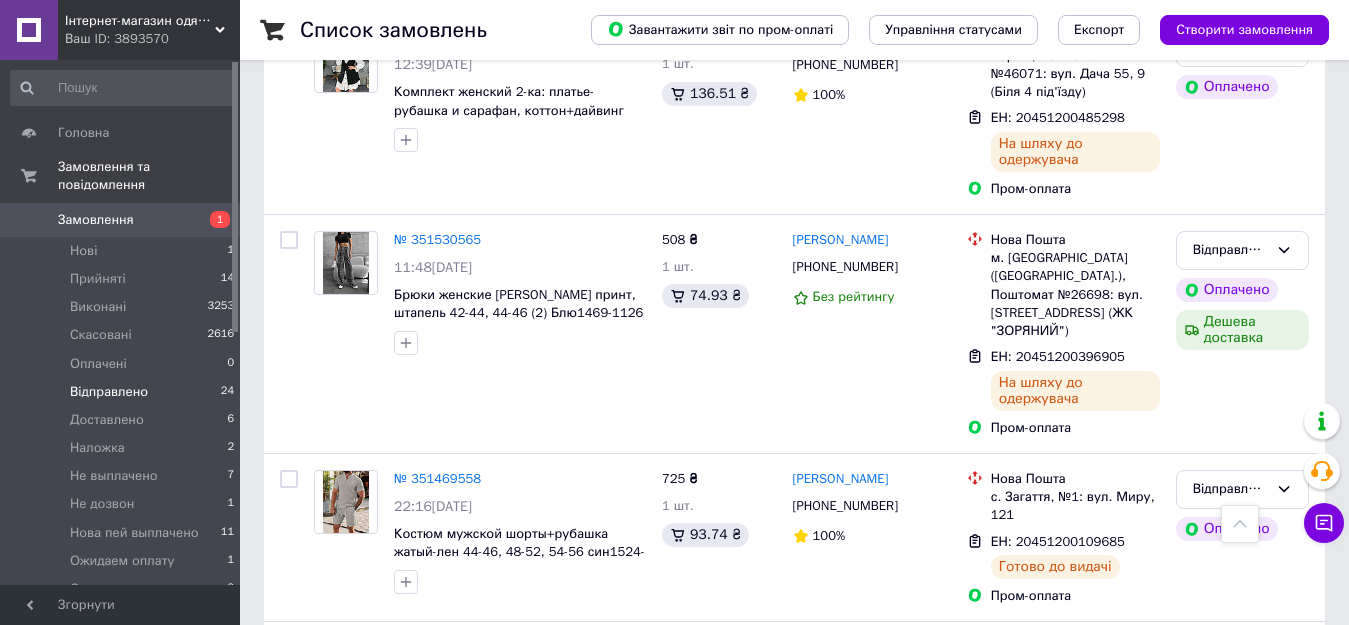 scroll, scrollTop: 4354, scrollLeft: 0, axis: vertical 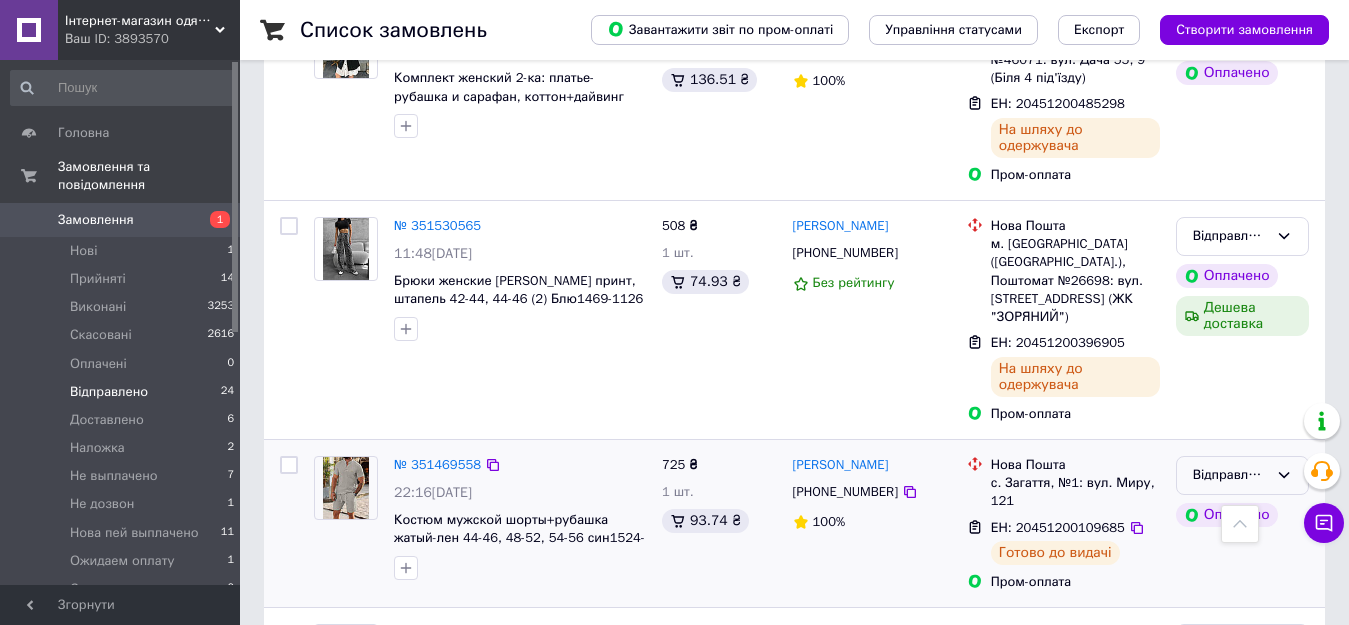 click on "Відправлено" at bounding box center (1230, 475) 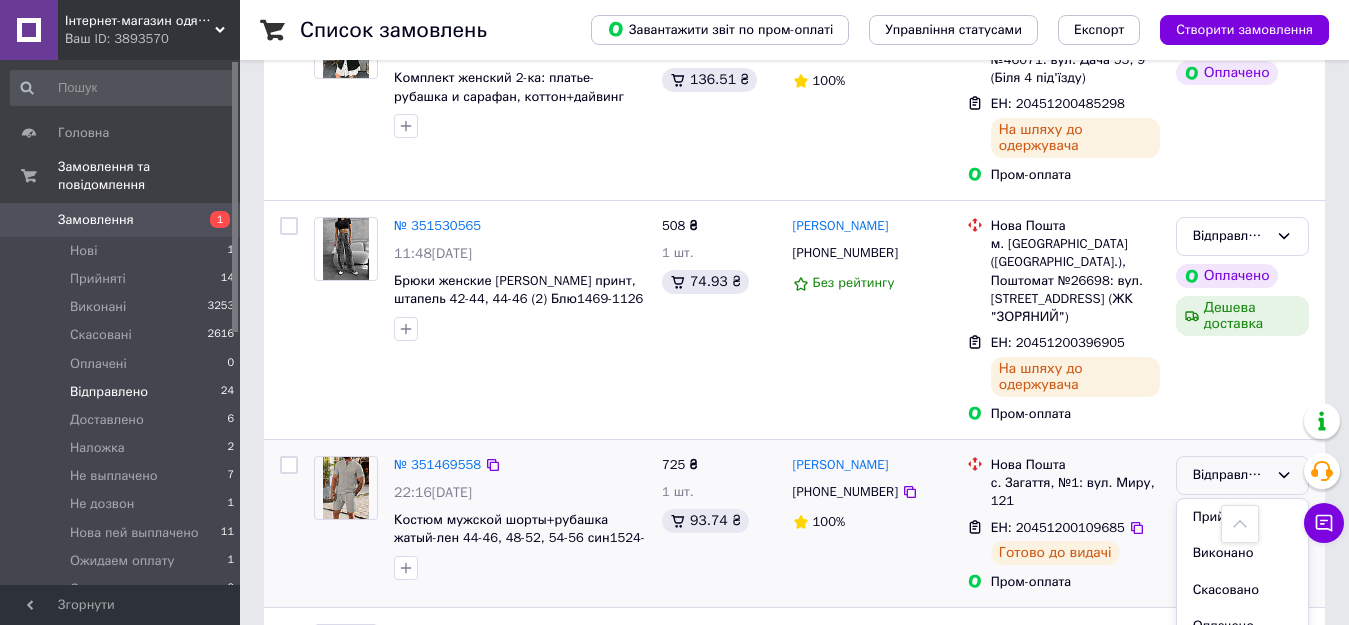 click on "Доставлено" at bounding box center (1242, 663) 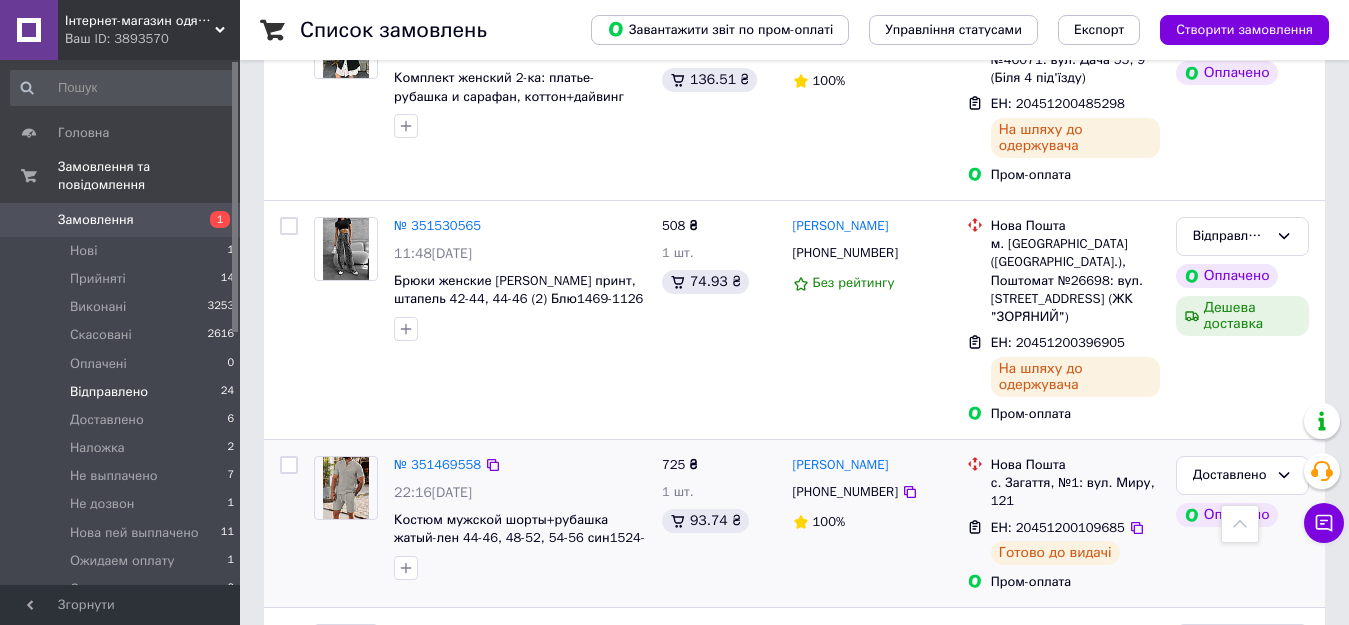 scroll, scrollTop: 0, scrollLeft: 0, axis: both 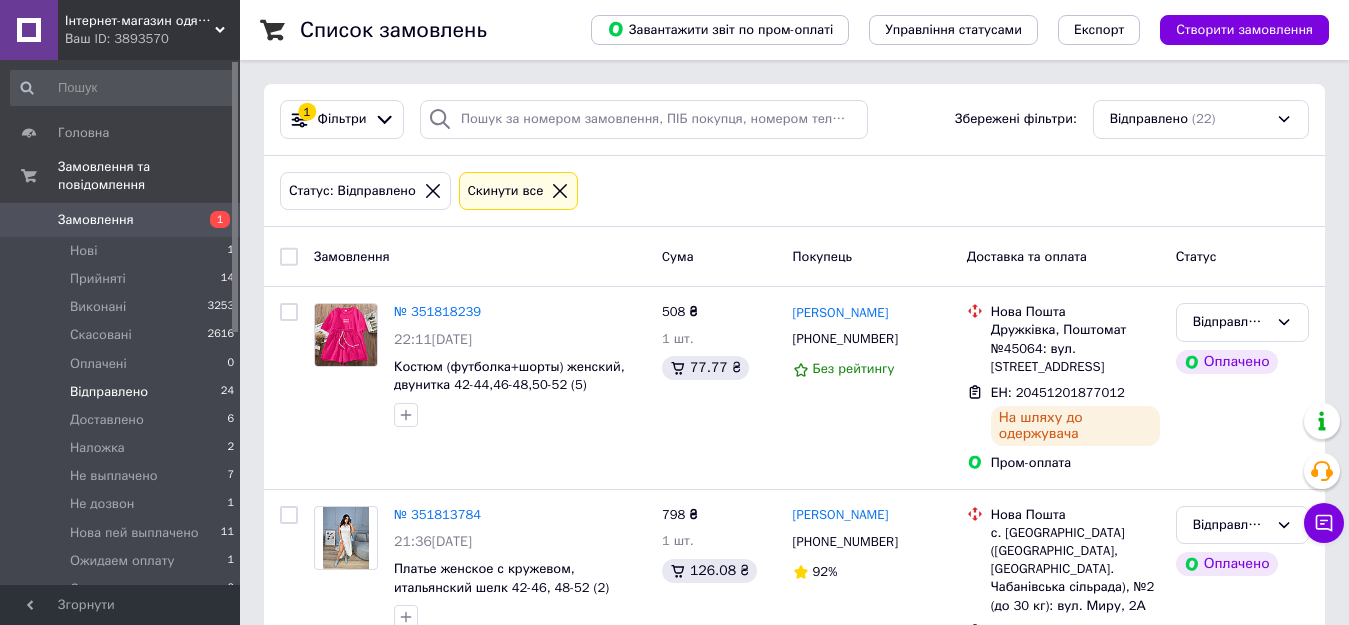 click 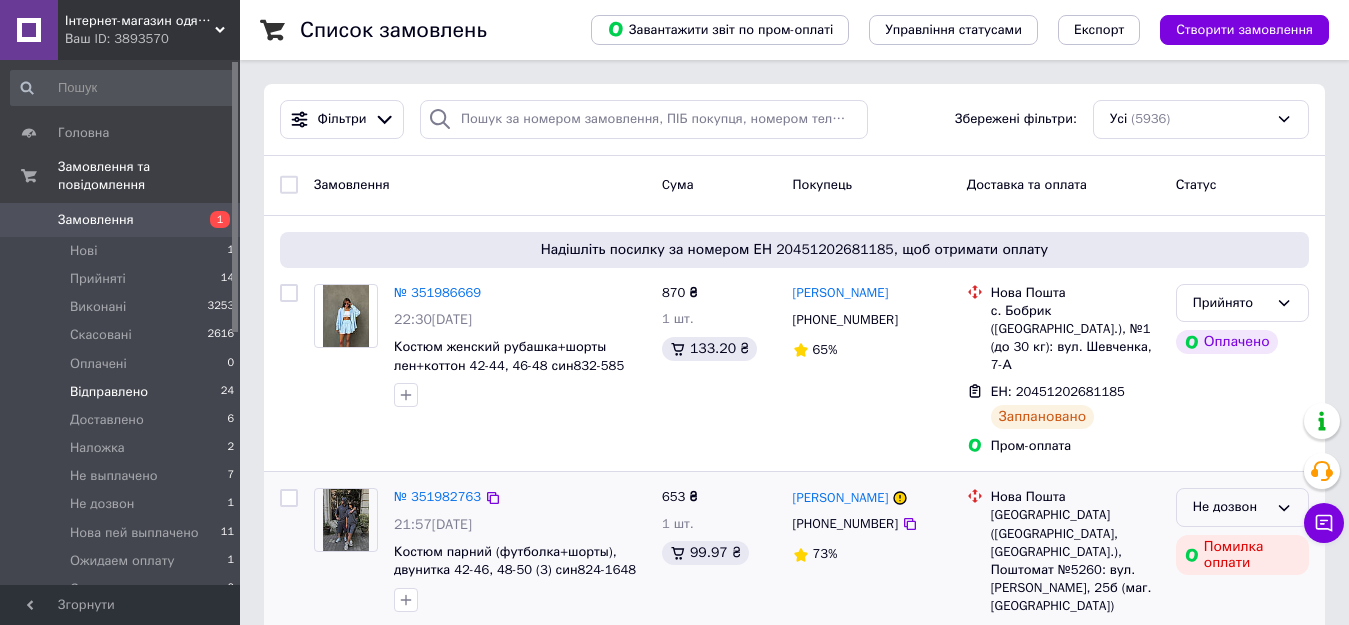 click on "Не дозвон" at bounding box center [1242, 507] 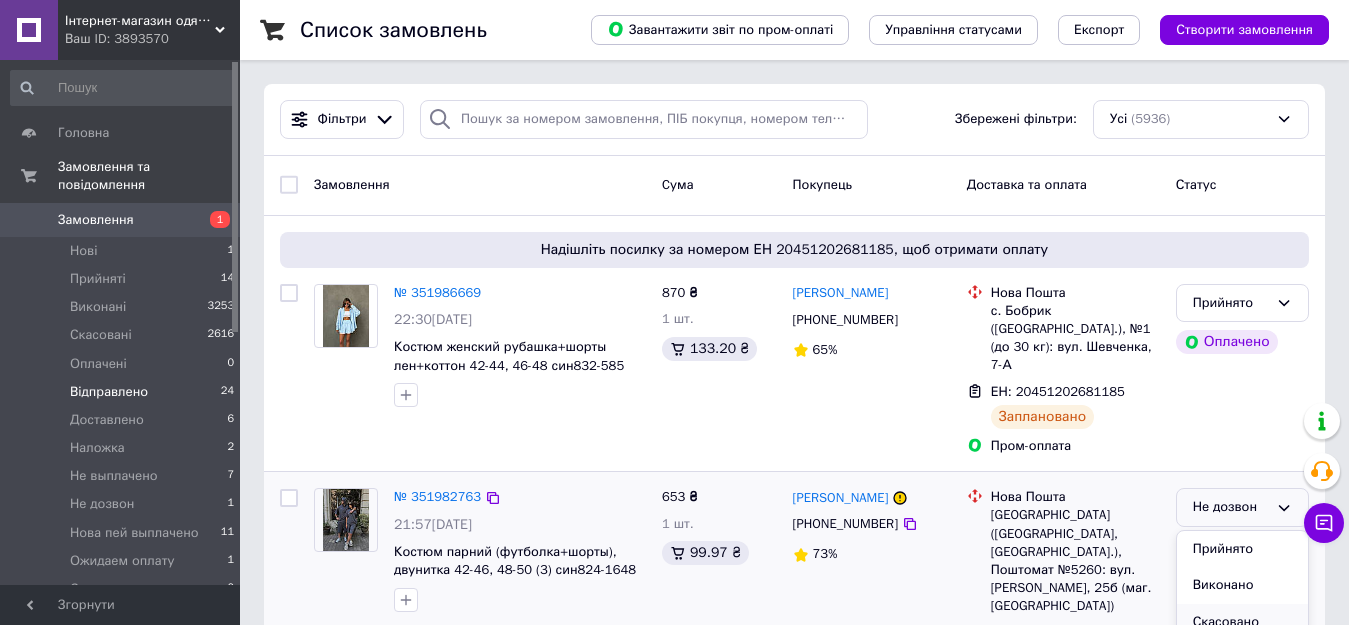 click on "Скасовано" at bounding box center [1242, 622] 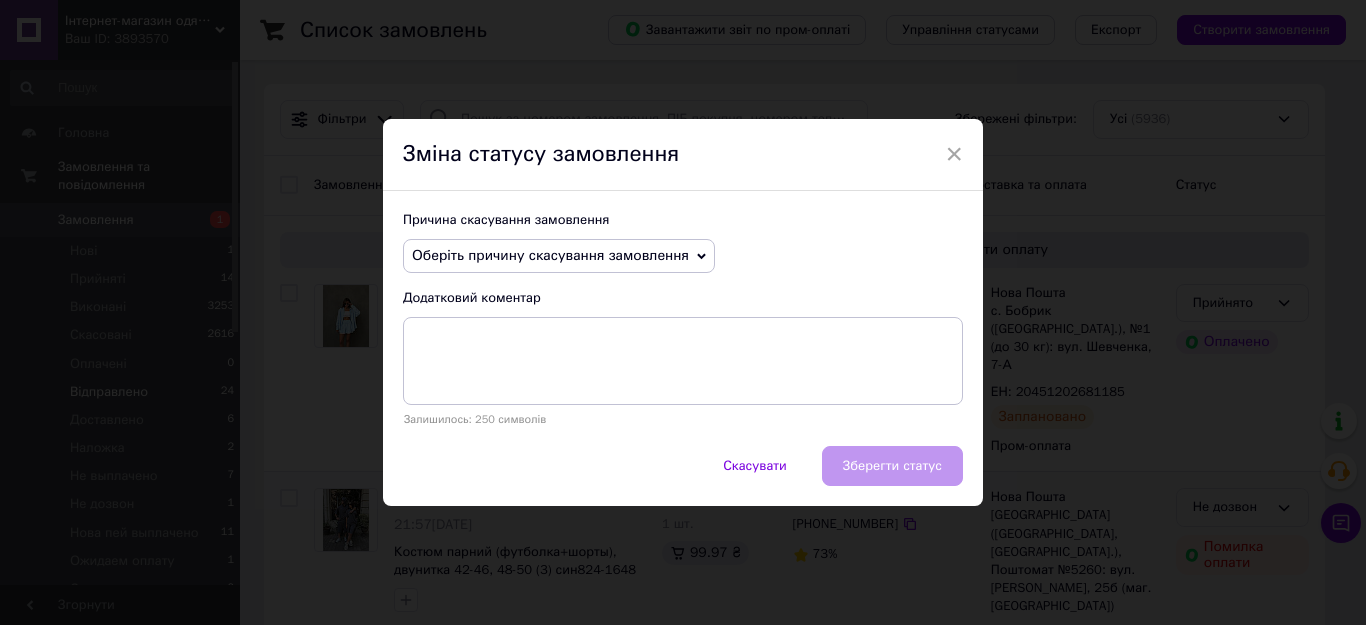 click on "Оберіть причину скасування замовлення" at bounding box center [550, 255] 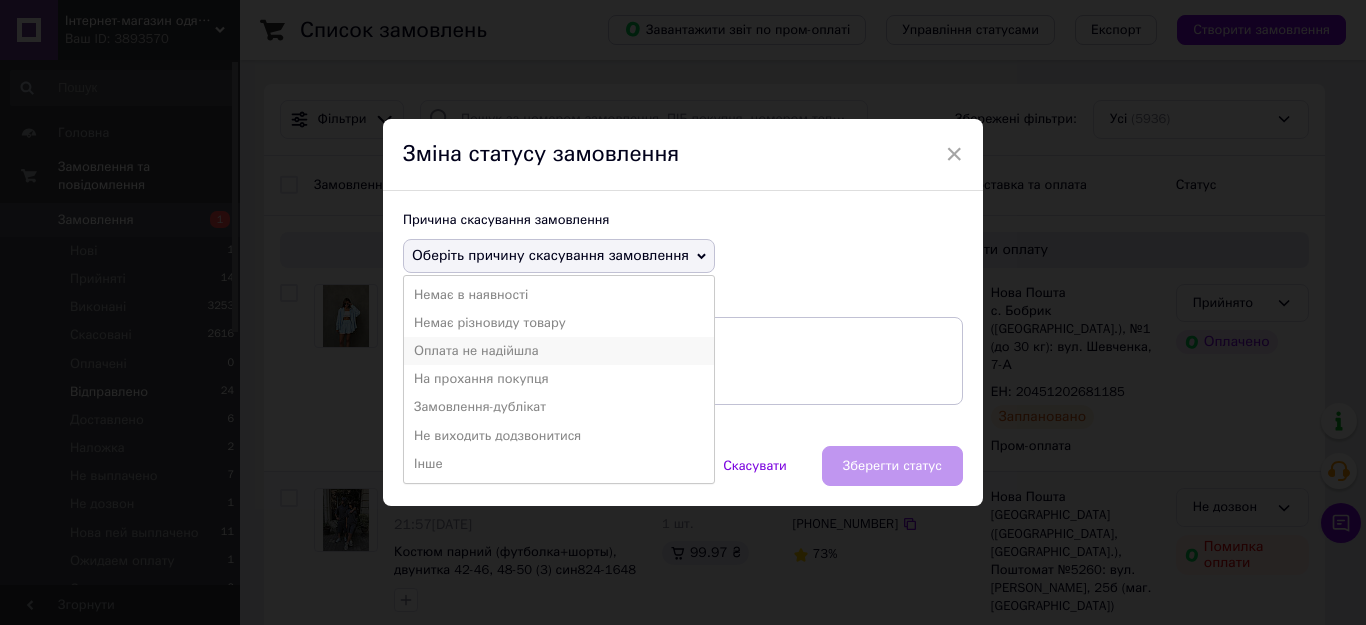 click on "Оплата не надійшла" at bounding box center [559, 351] 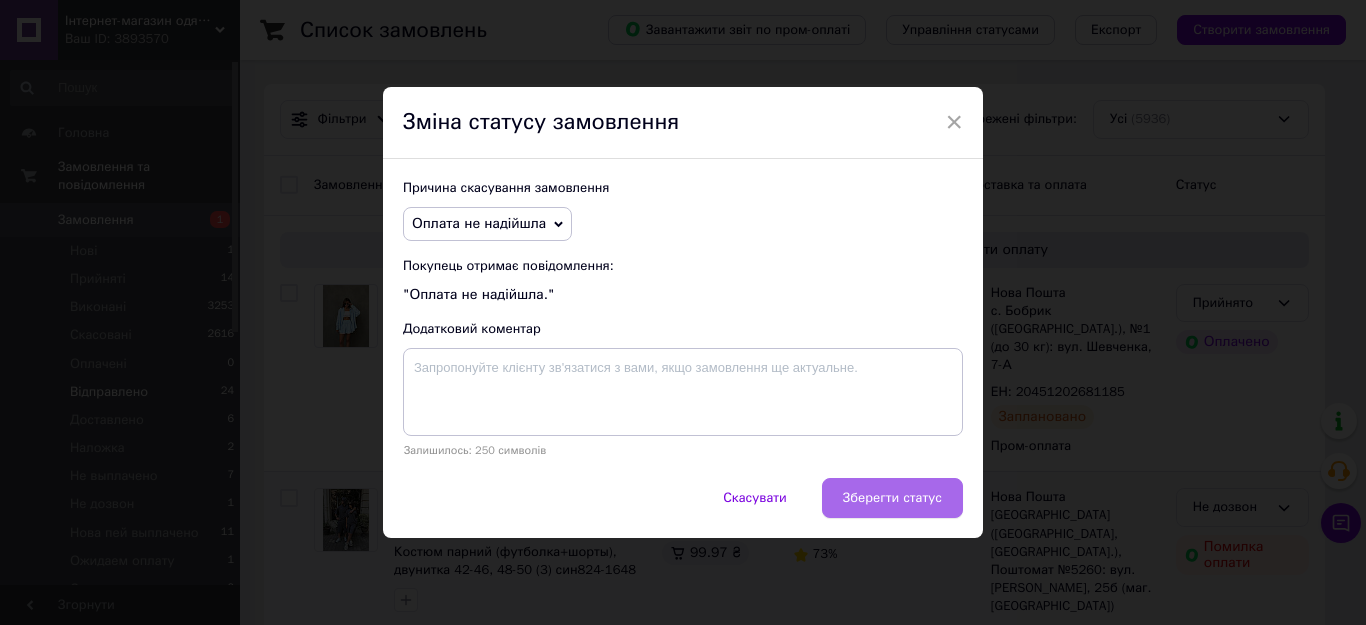 click on "Зберегти статус" at bounding box center (892, 498) 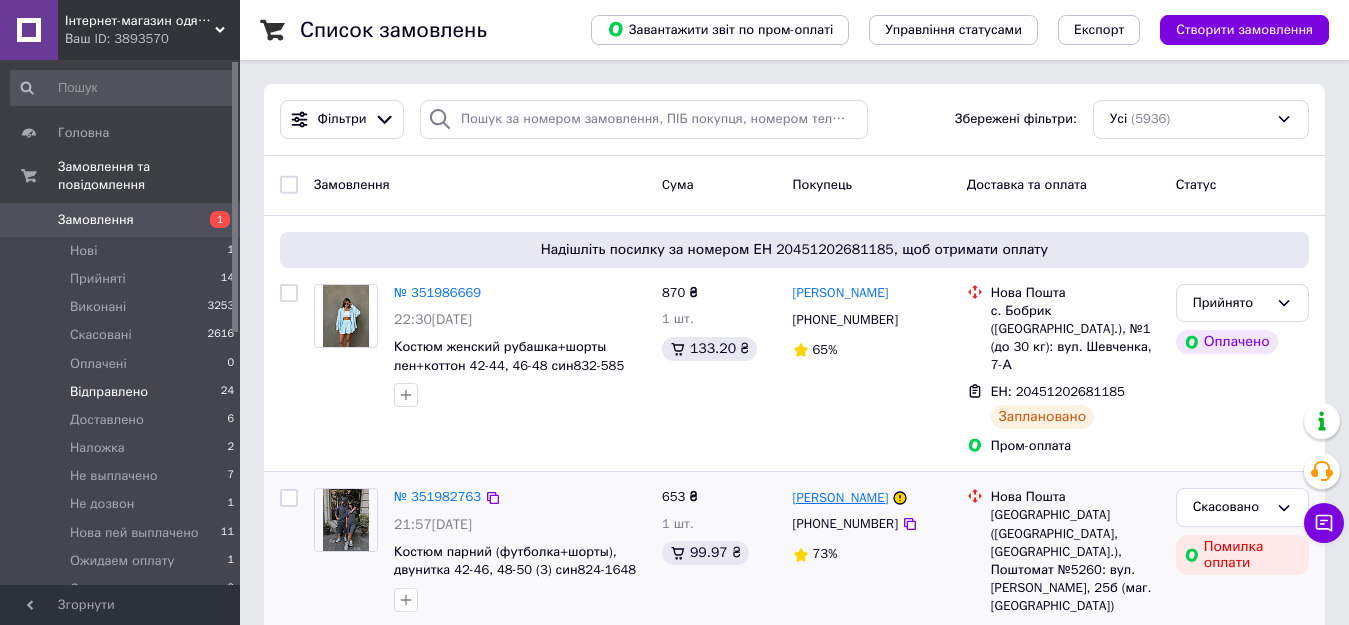 click on "[PERSON_NAME]" at bounding box center [841, 498] 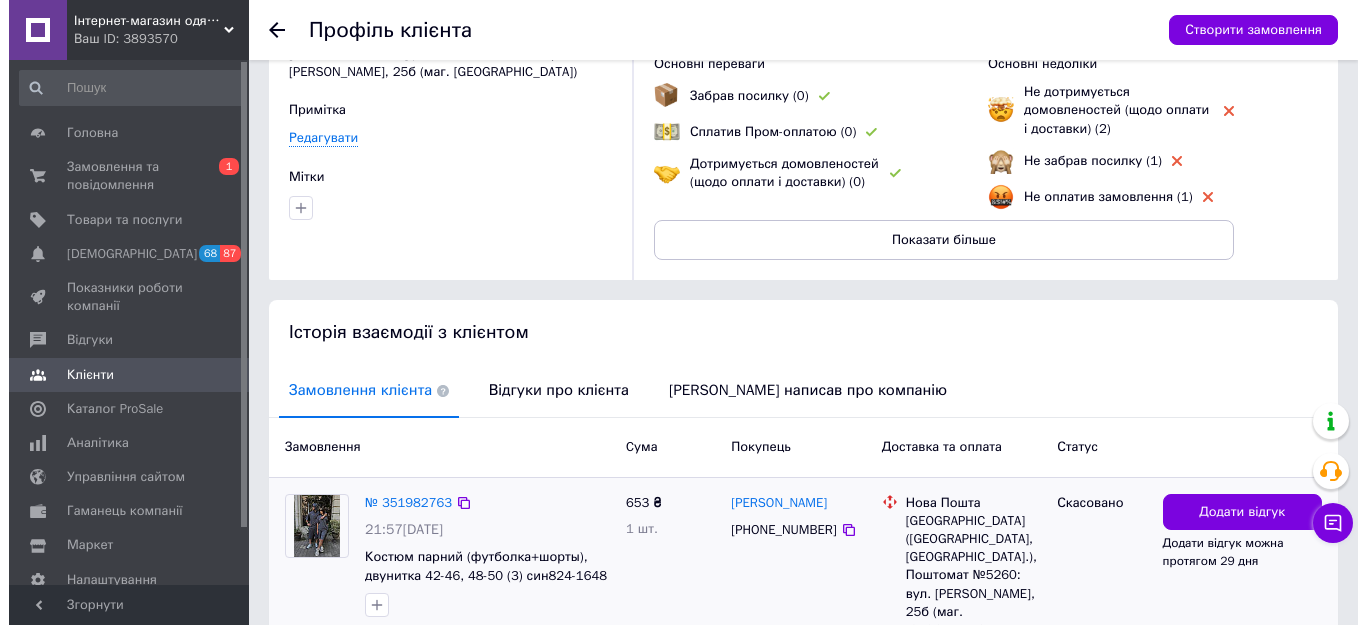 scroll, scrollTop: 273, scrollLeft: 0, axis: vertical 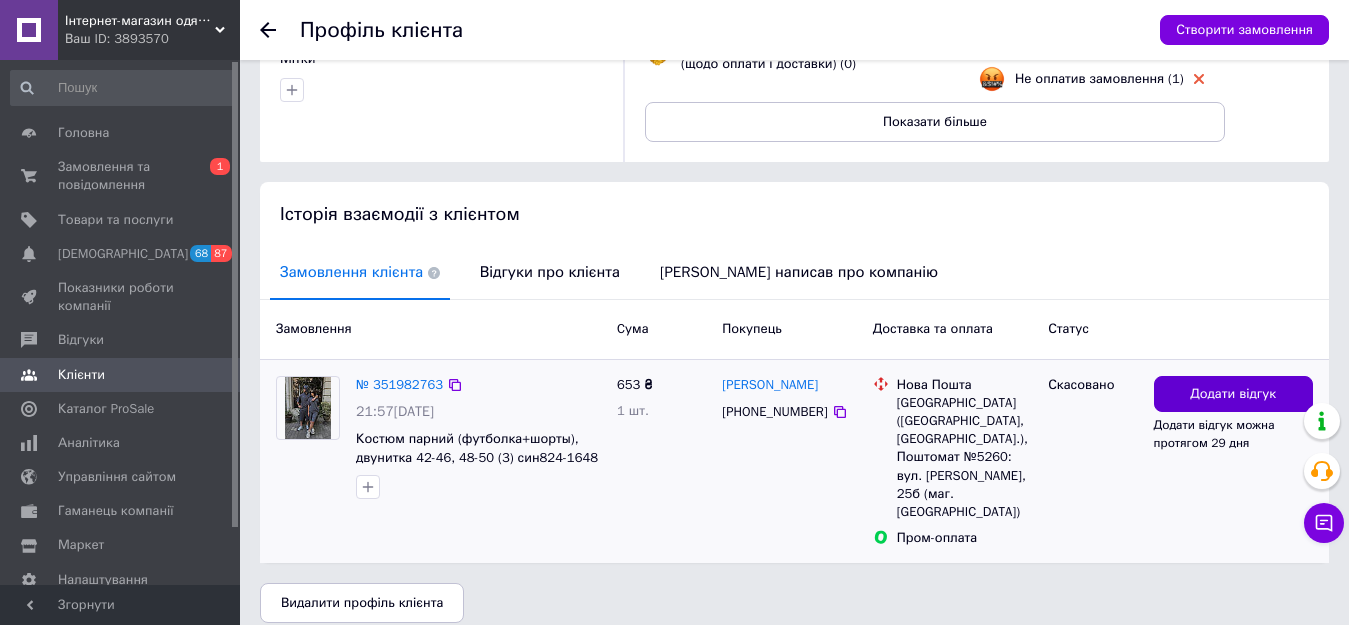click on "Додати відгук" at bounding box center [1233, 394] 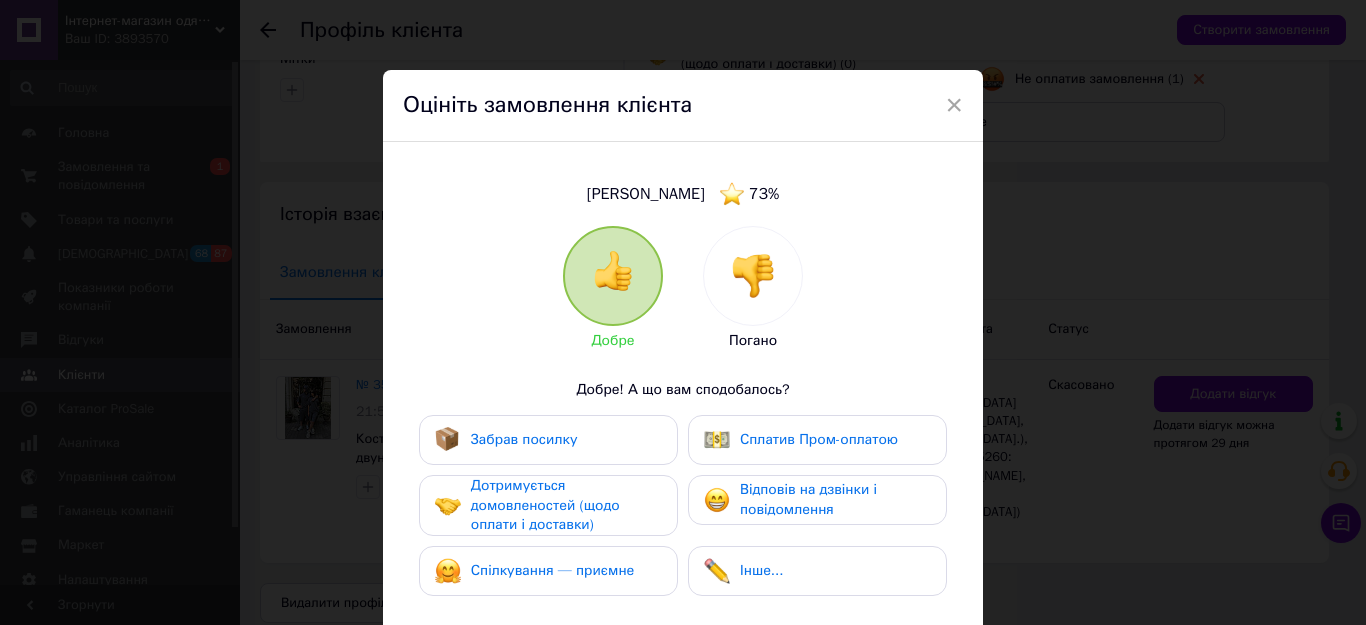 drag, startPoint x: 752, startPoint y: 273, endPoint x: 745, endPoint y: 283, distance: 12.206555 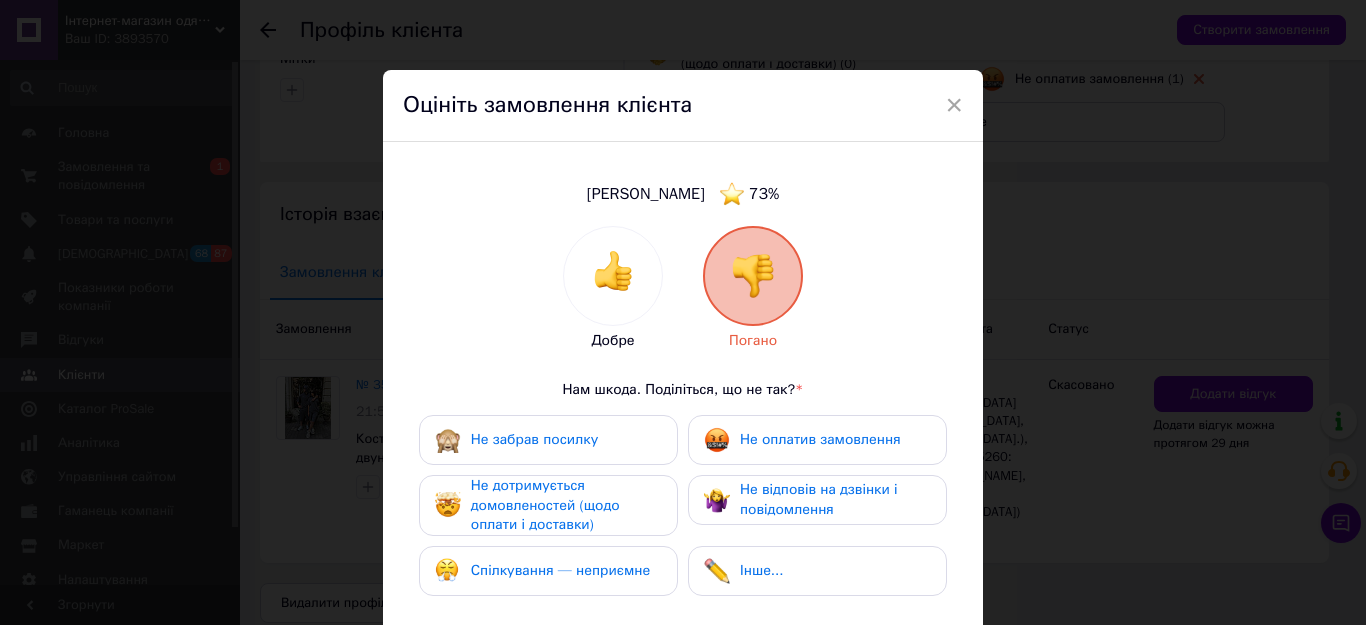 drag, startPoint x: 617, startPoint y: 428, endPoint x: 610, endPoint y: 441, distance: 14.764823 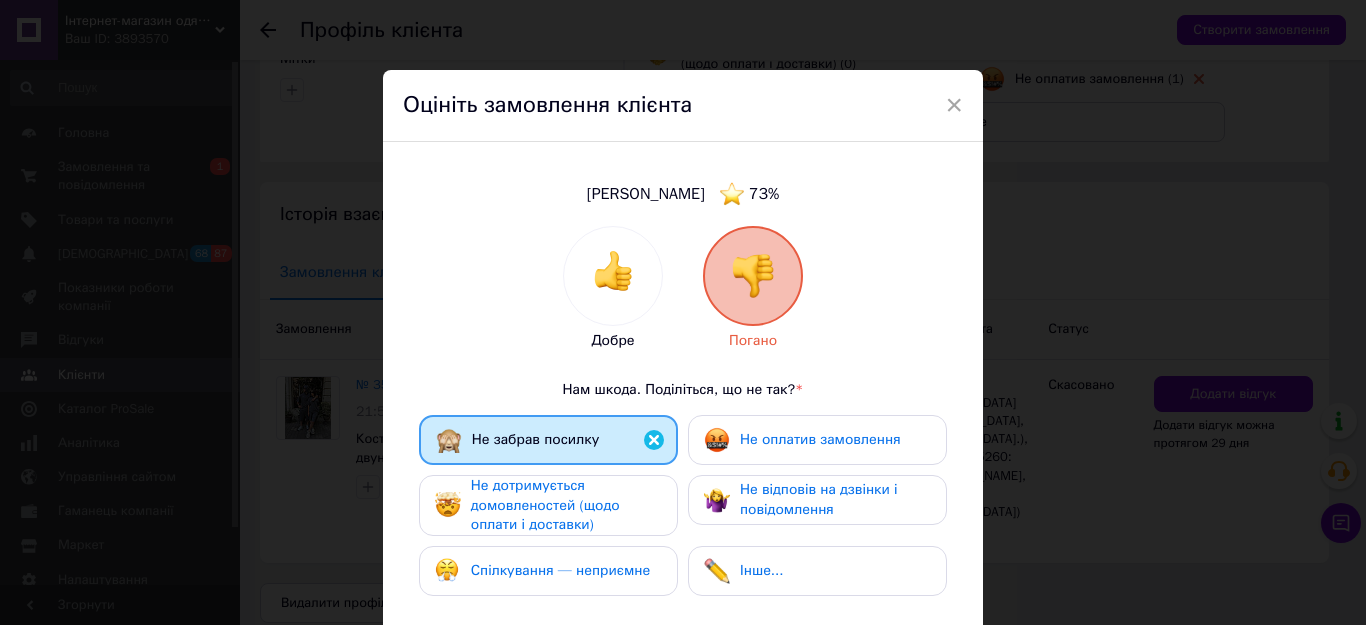 drag, startPoint x: 640, startPoint y: 505, endPoint x: 636, endPoint y: 558, distance: 53.15073 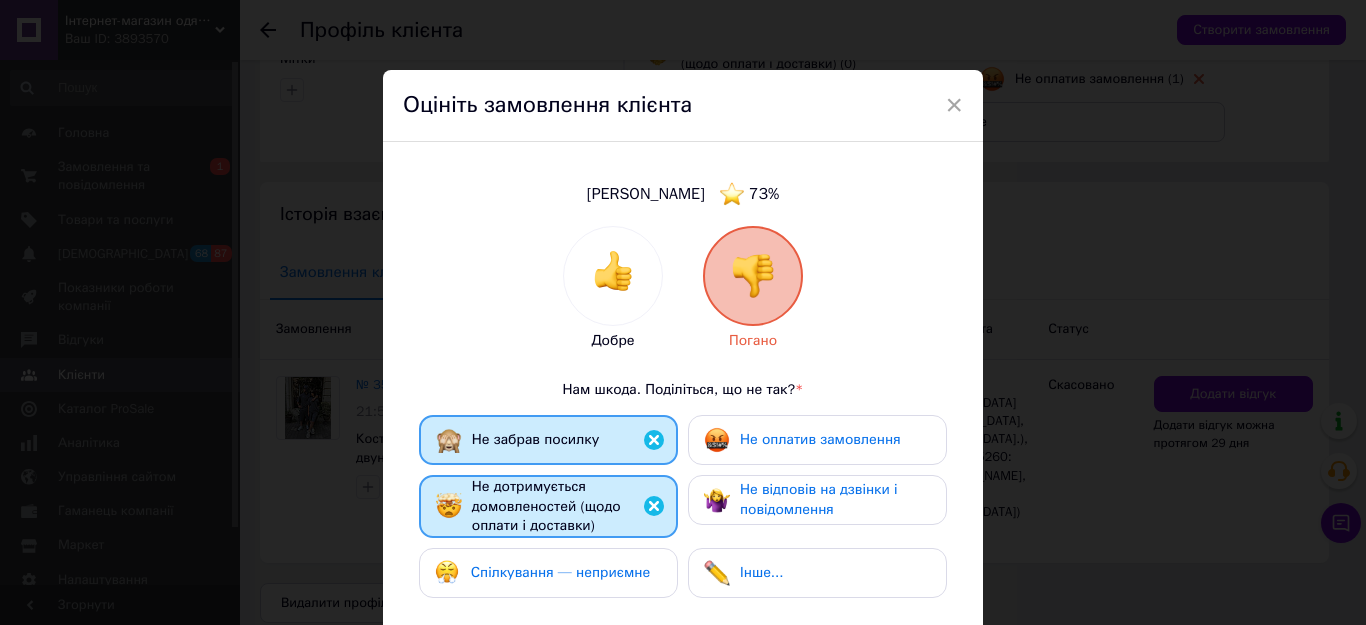 click on "Спілкування — неприємне" at bounding box center [560, 572] 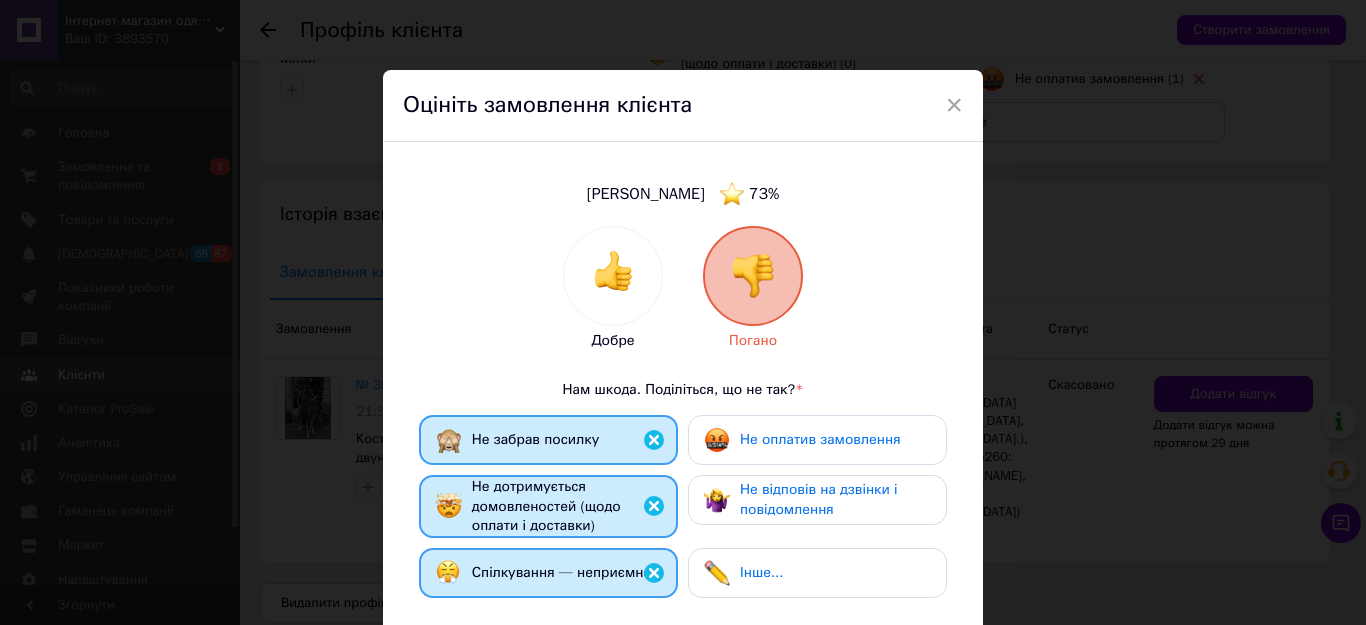 click on "Інше..." at bounding box center [761, 572] 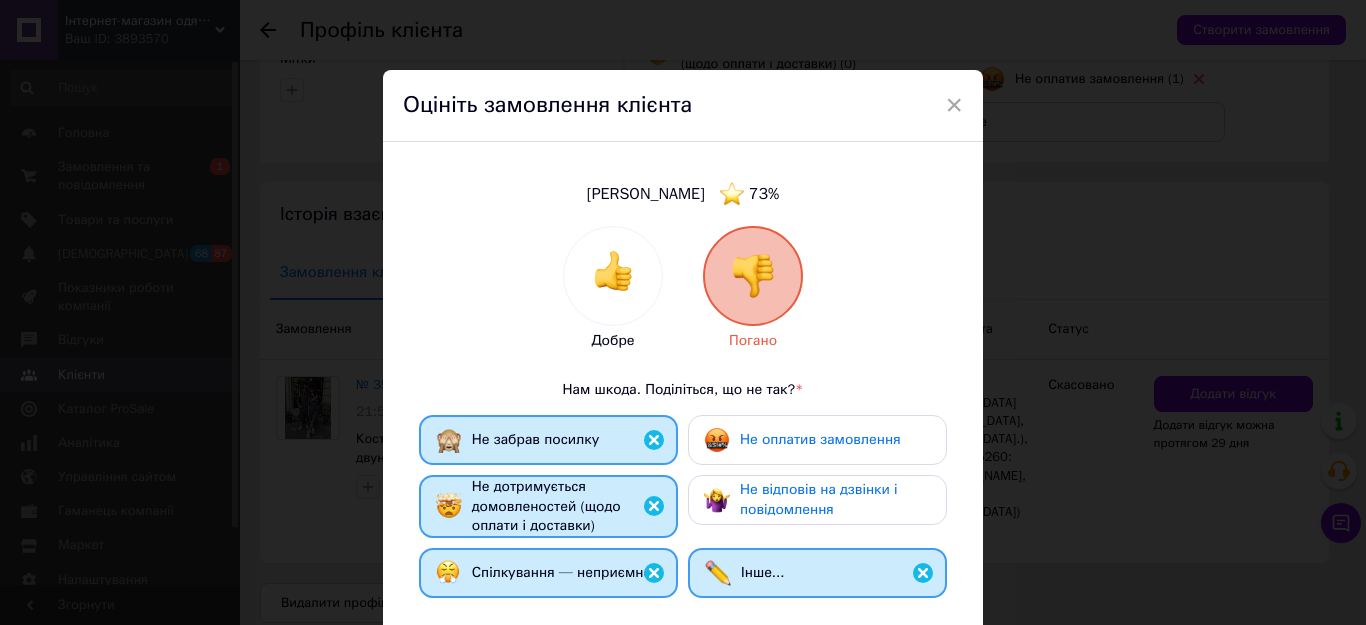 click on "Не відповів на дзвінки і повідомлення" at bounding box center [819, 499] 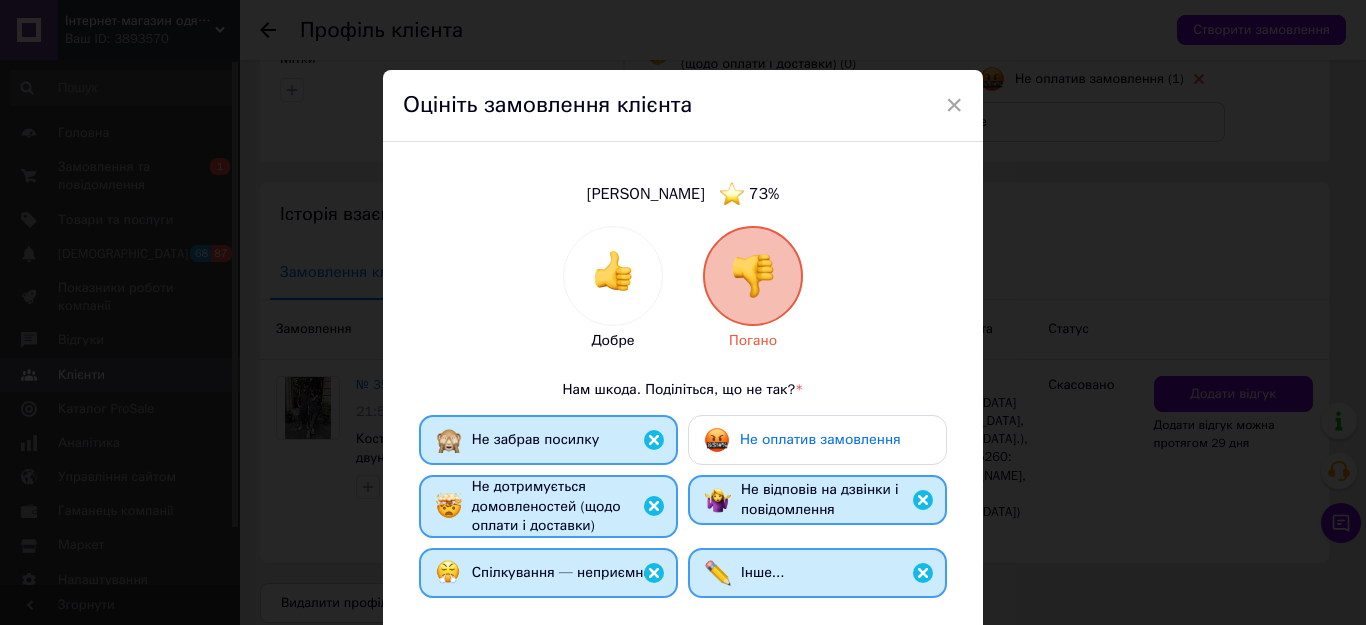 click on "Не оплатив замовлення" at bounding box center [820, 439] 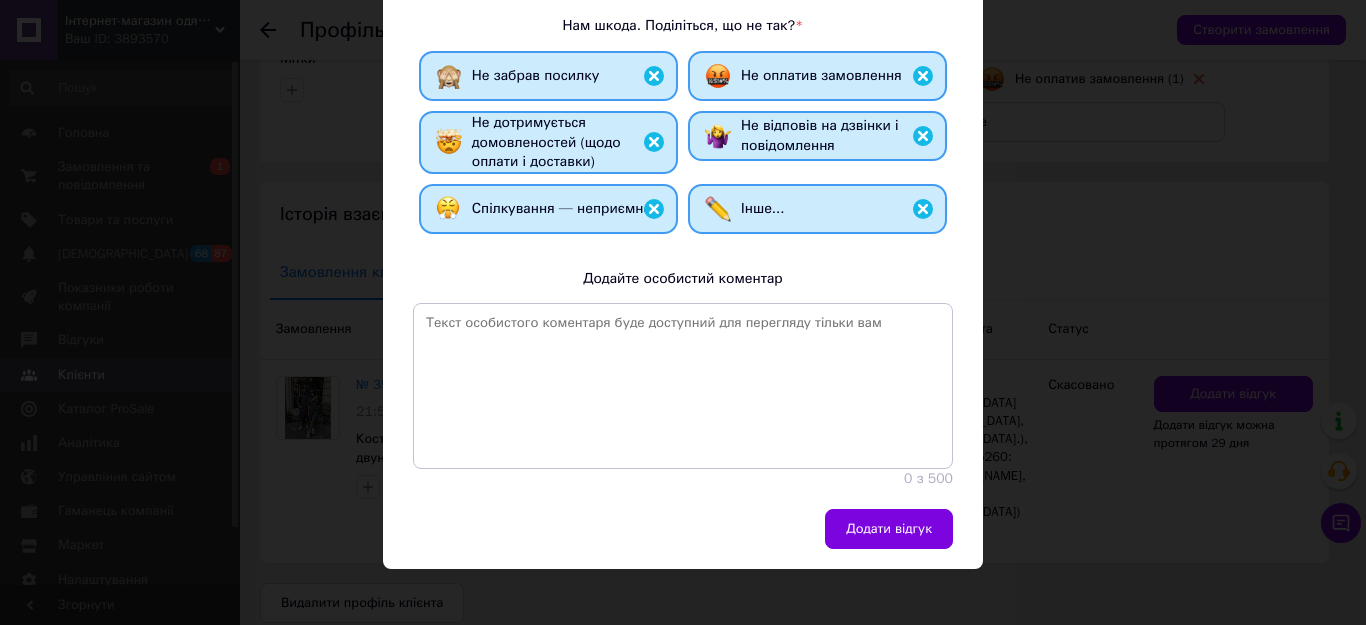 scroll, scrollTop: 370, scrollLeft: 0, axis: vertical 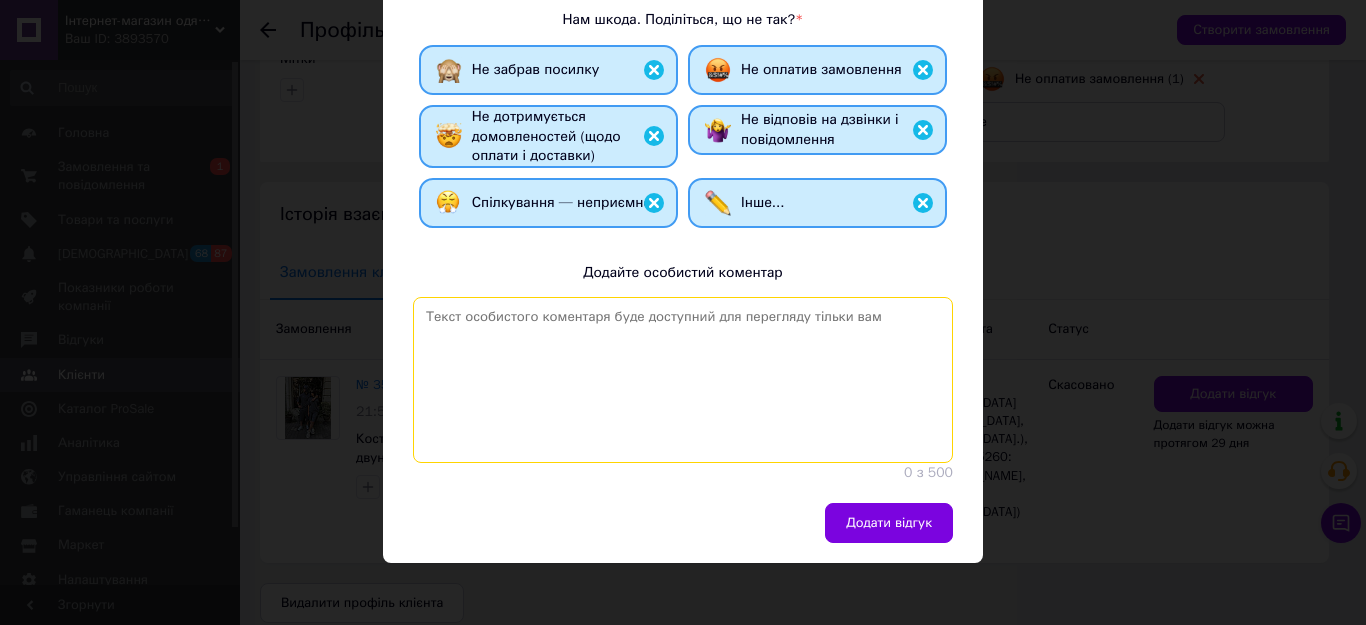 click at bounding box center [683, 380] 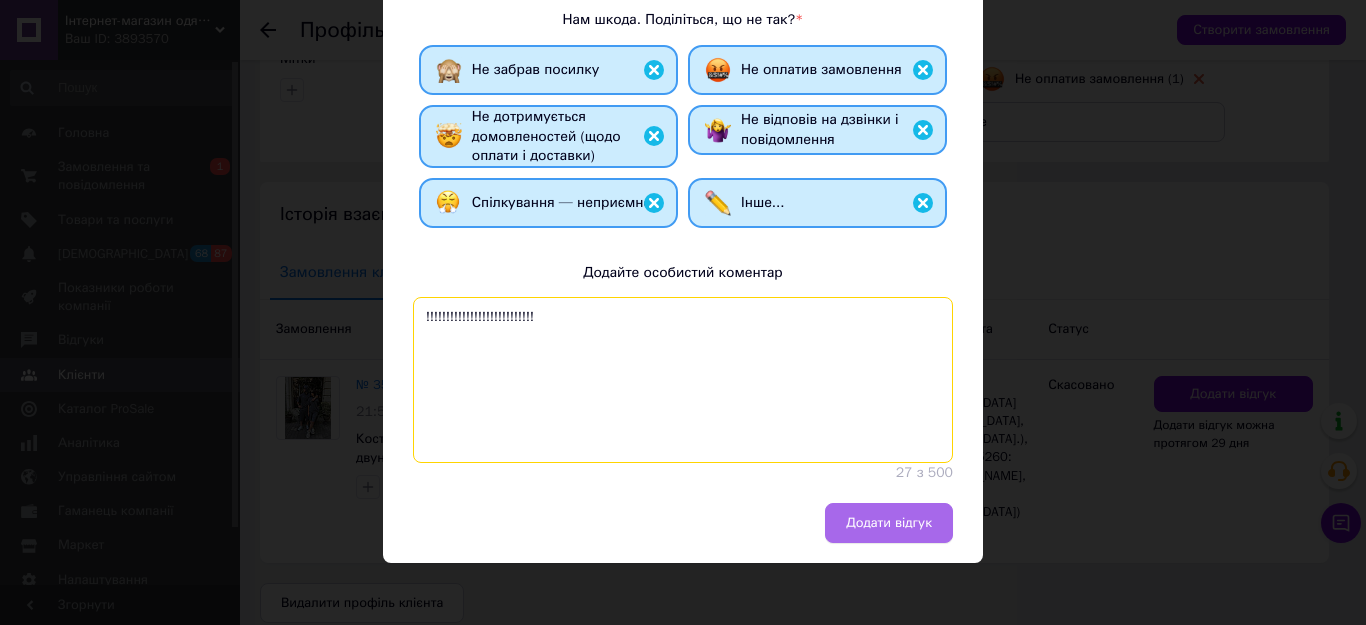 type on "!!!!!!!!!!!!!!!!!!!!!!!!!!!" 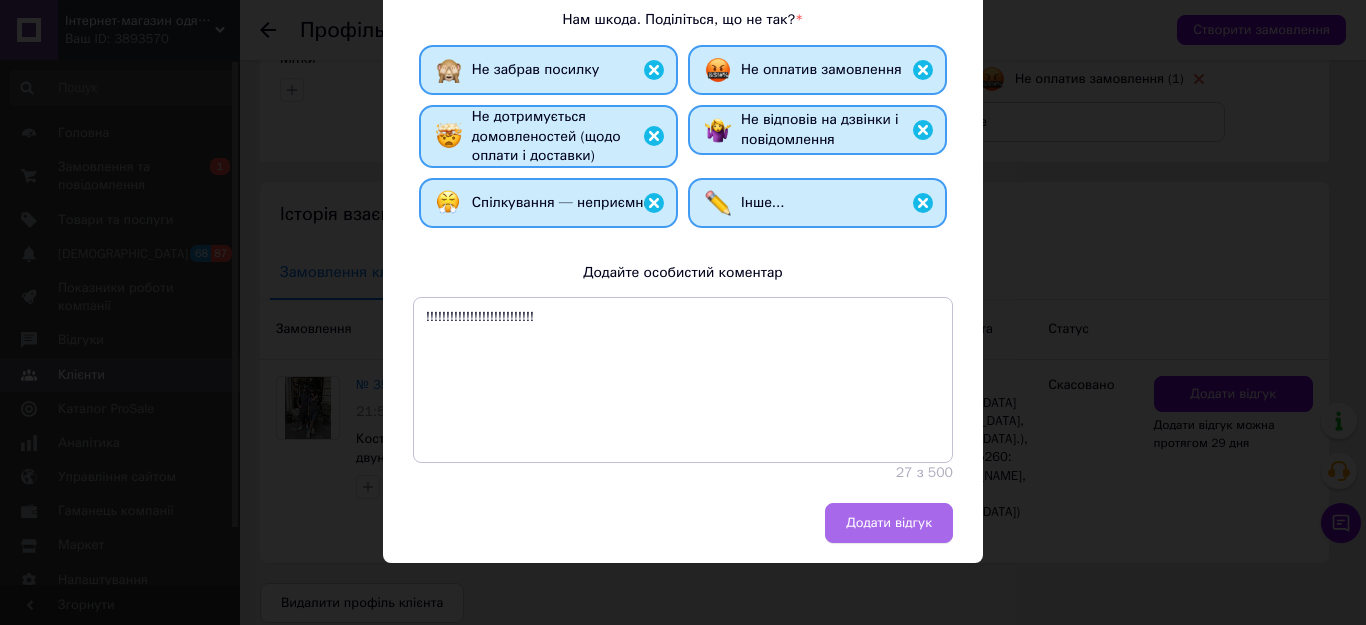 click on "Додати відгук" at bounding box center [889, 523] 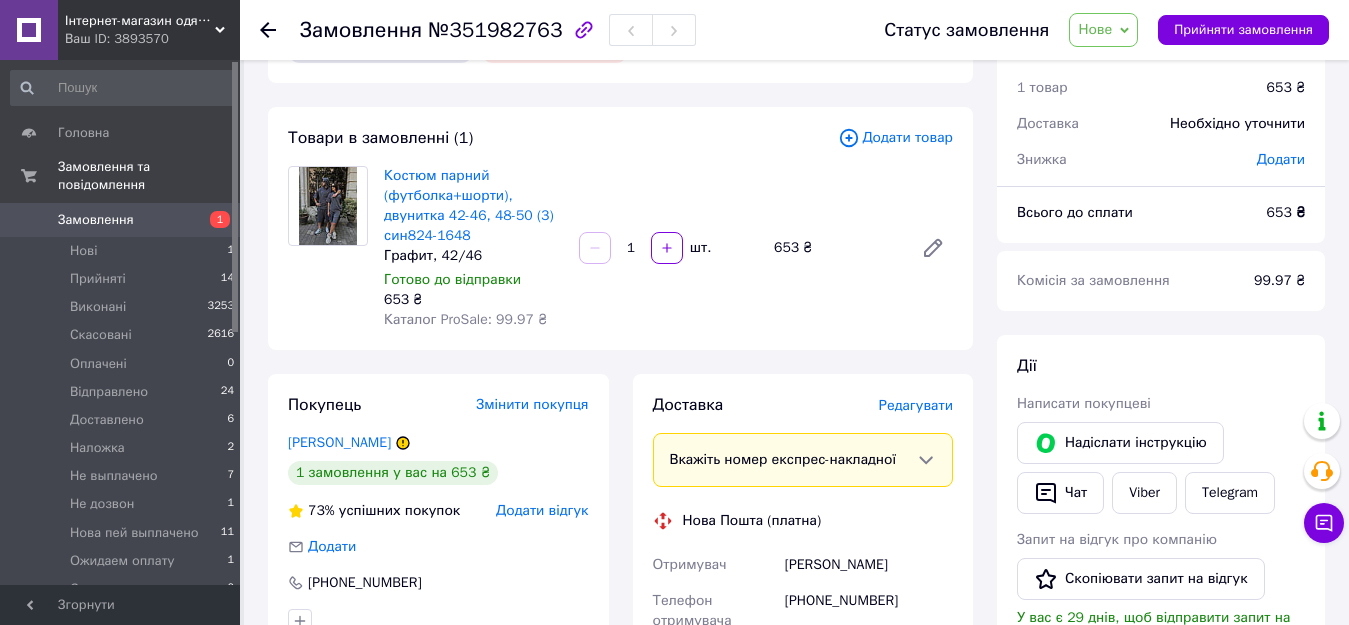scroll, scrollTop: 100, scrollLeft: 0, axis: vertical 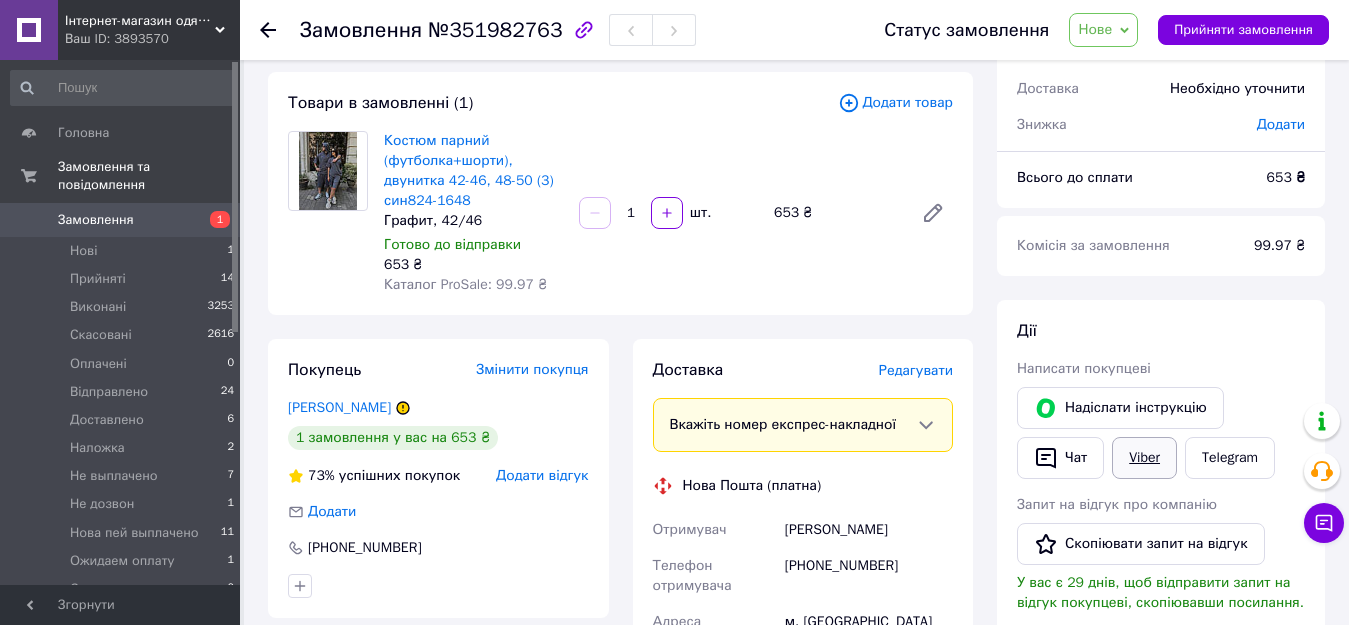 click on "Viber" at bounding box center (1144, 458) 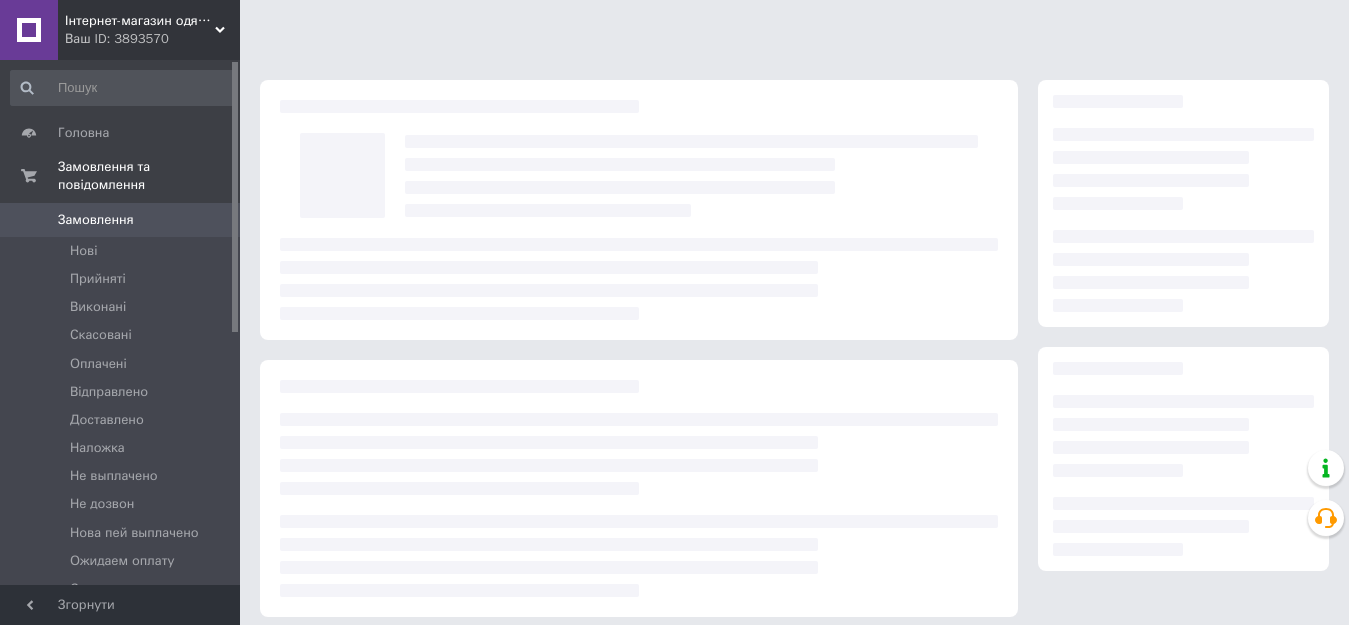 scroll, scrollTop: 0, scrollLeft: 0, axis: both 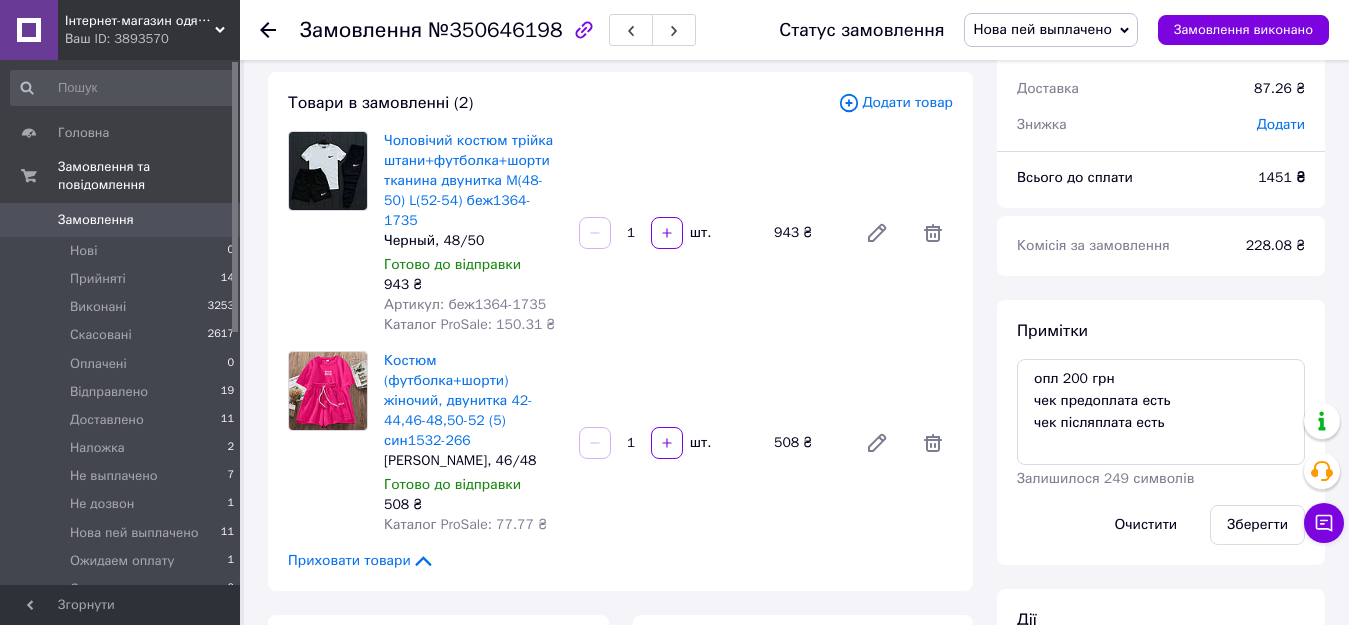 click 